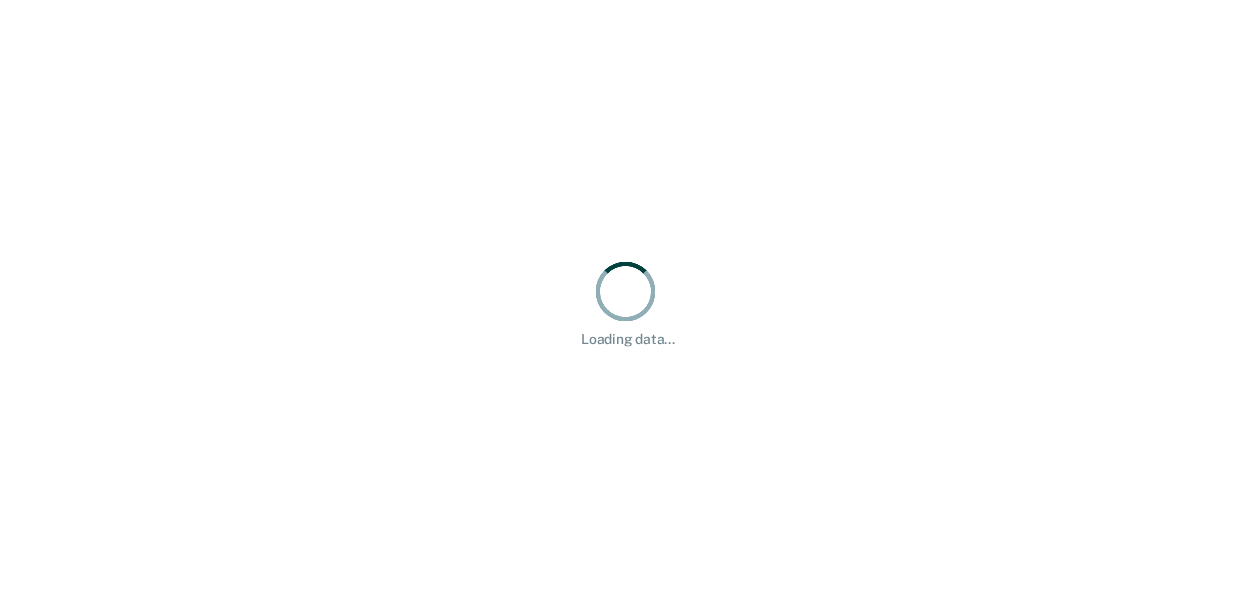 scroll, scrollTop: 0, scrollLeft: 0, axis: both 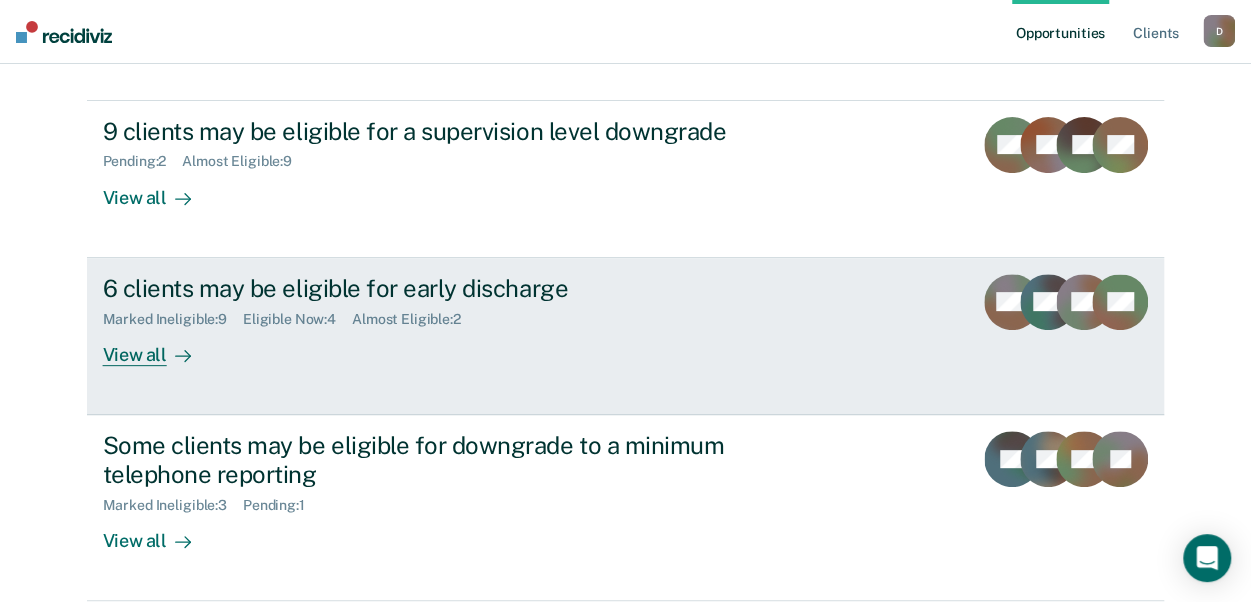 click on "Eligible Now :  4" at bounding box center [297, 319] 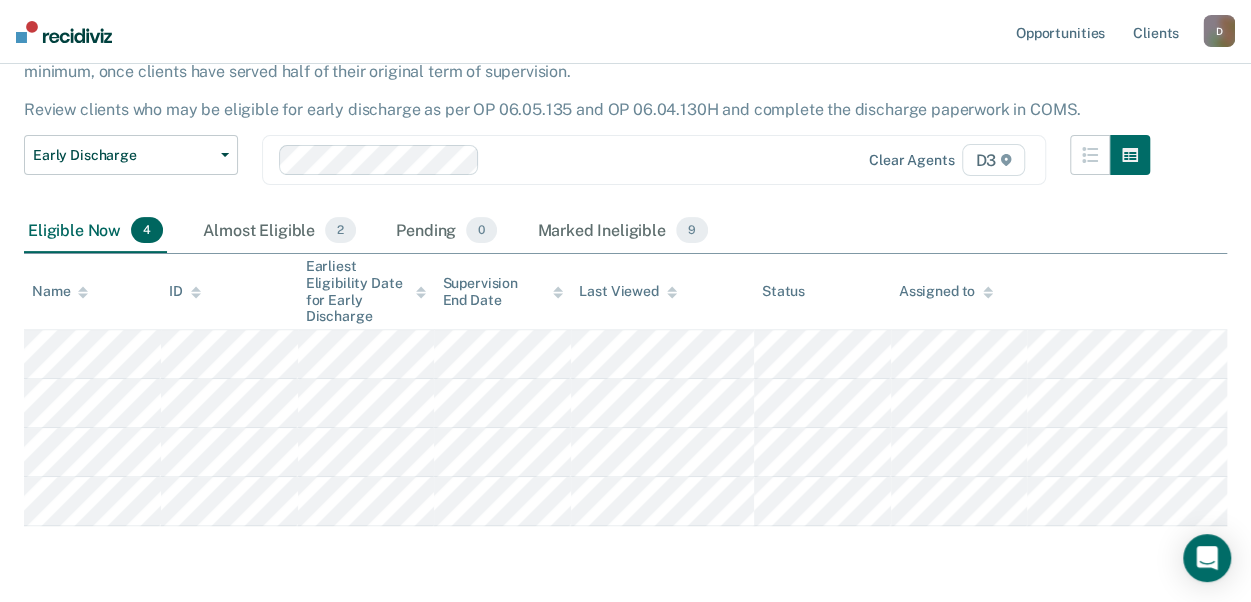 scroll, scrollTop: 218, scrollLeft: 0, axis: vertical 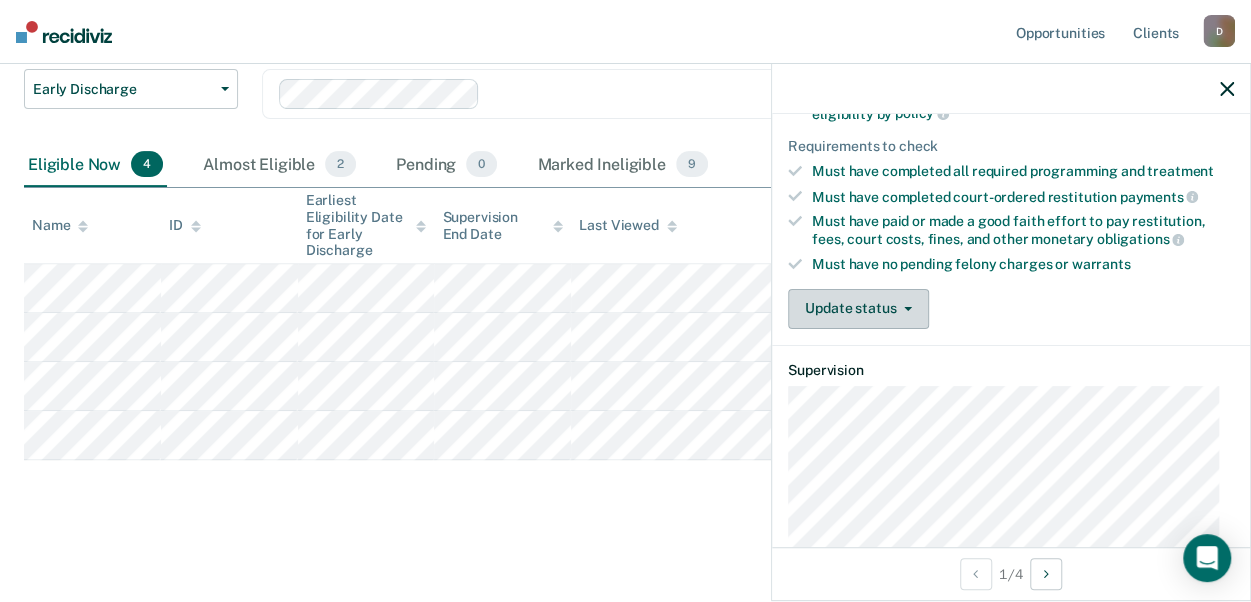 click 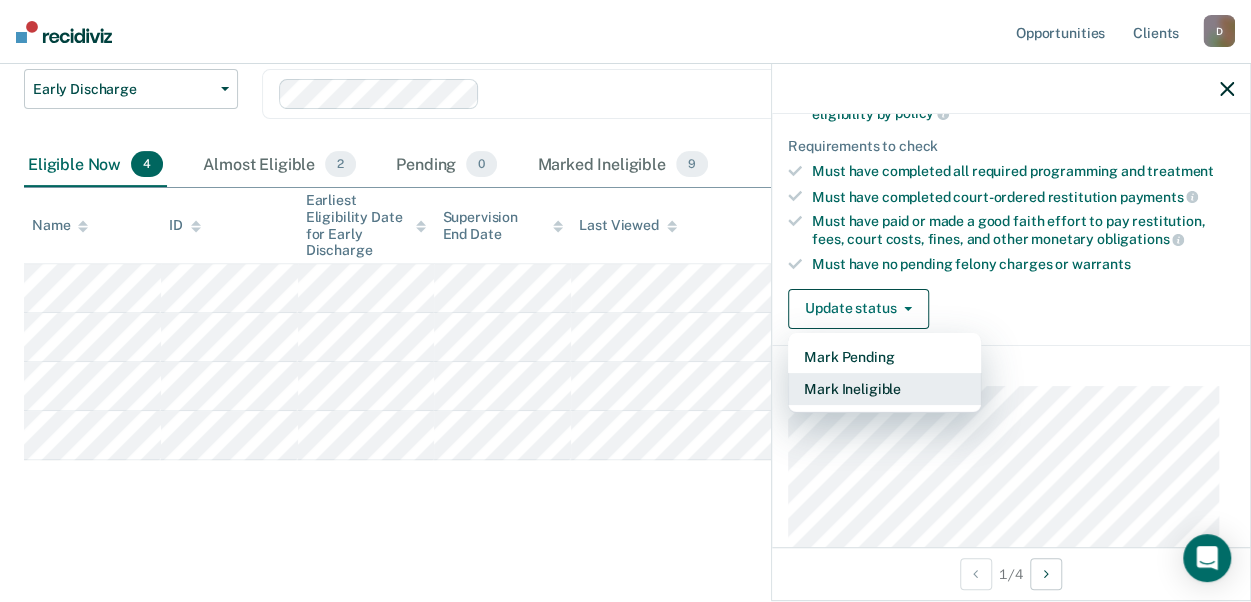 click on "Mark Ineligible" at bounding box center (884, 389) 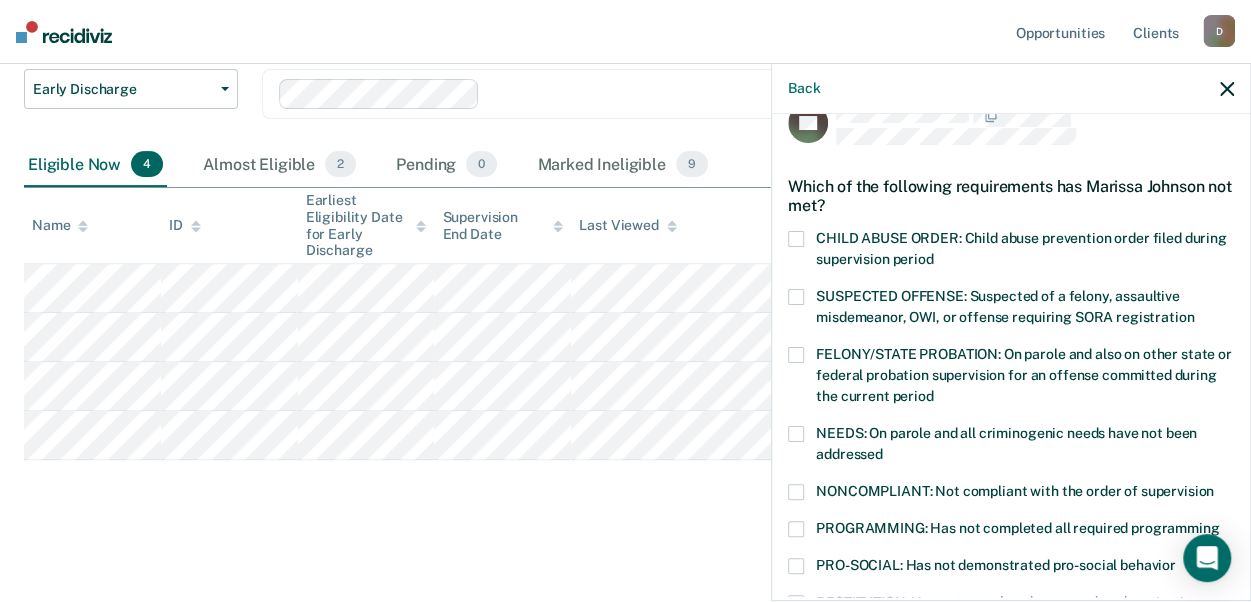 scroll, scrollTop: 0, scrollLeft: 0, axis: both 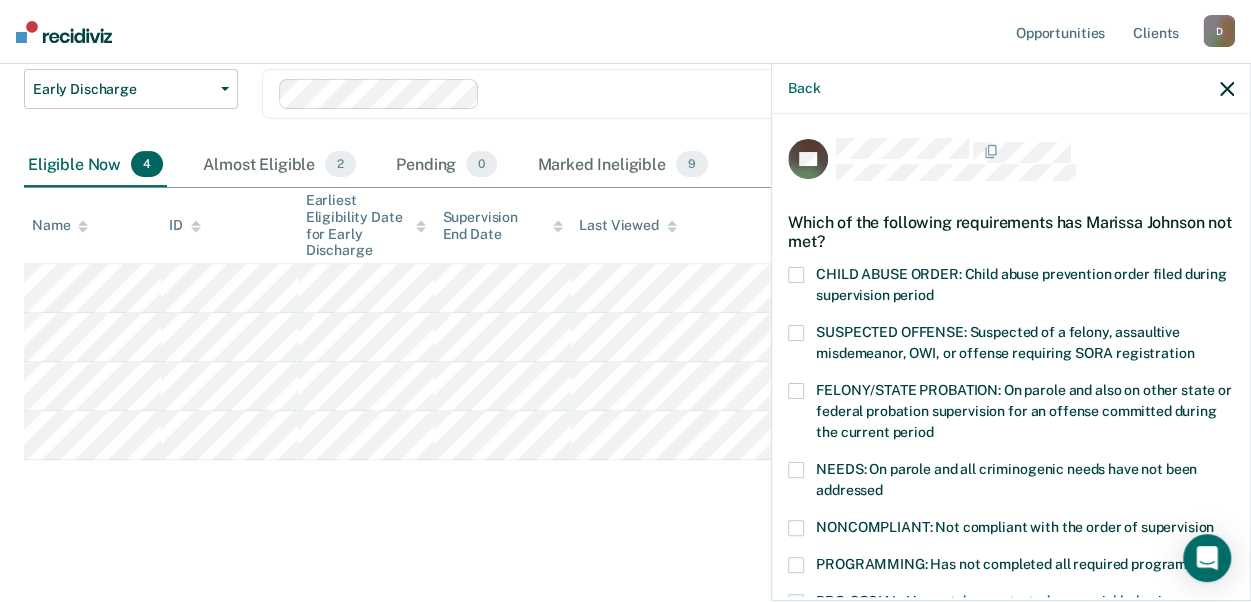click at bounding box center (796, 333) 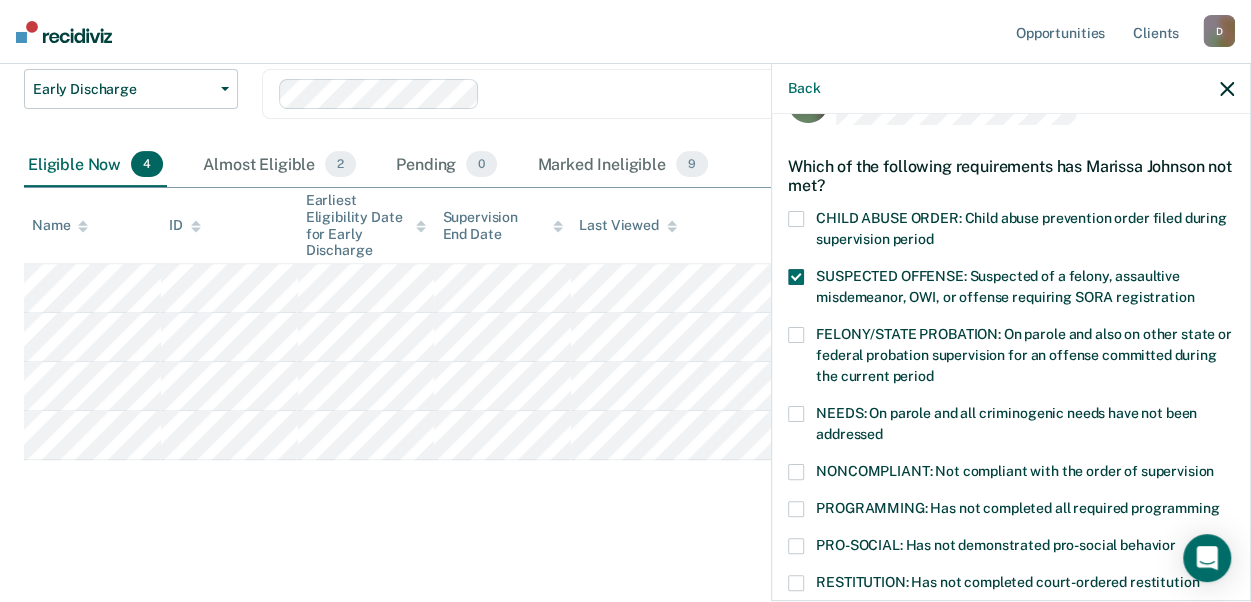 scroll, scrollTop: 100, scrollLeft: 0, axis: vertical 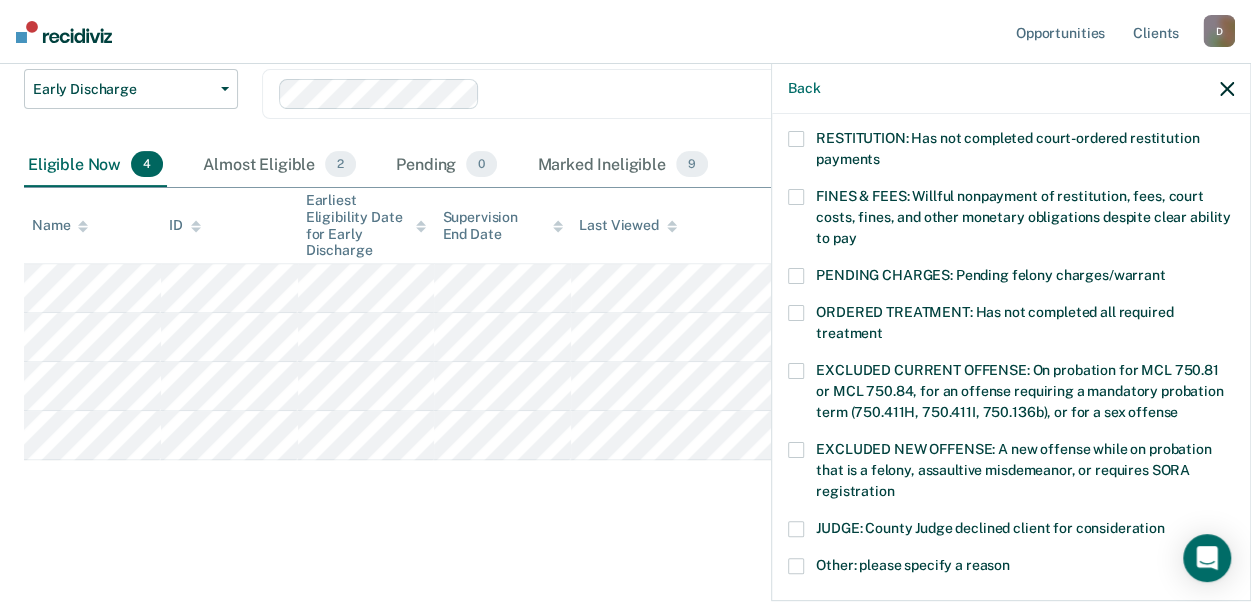 click on "PENDING CHARGES: Pending felony charges/warrant" at bounding box center (1011, 278) 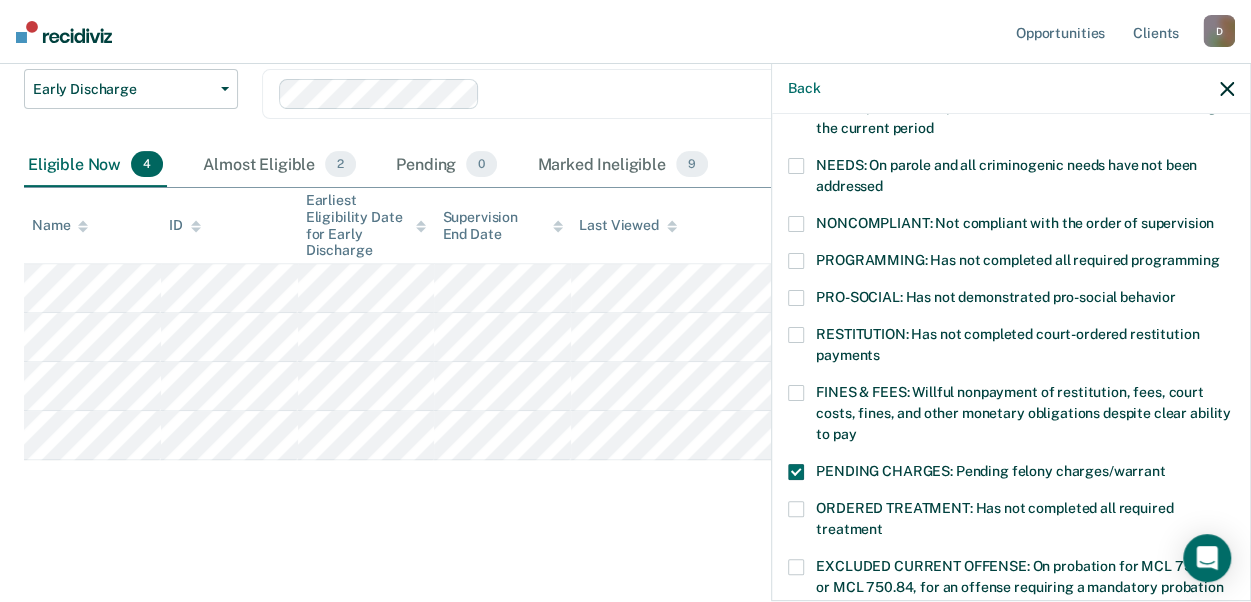 scroll, scrollTop: 100, scrollLeft: 0, axis: vertical 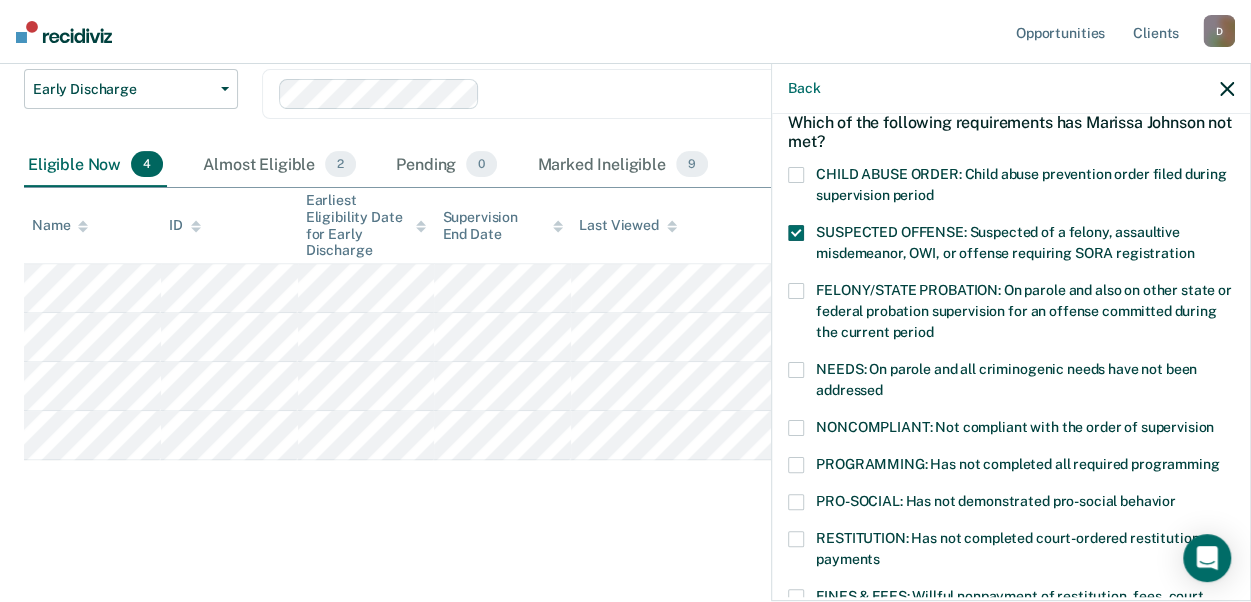 click at bounding box center [796, 233] 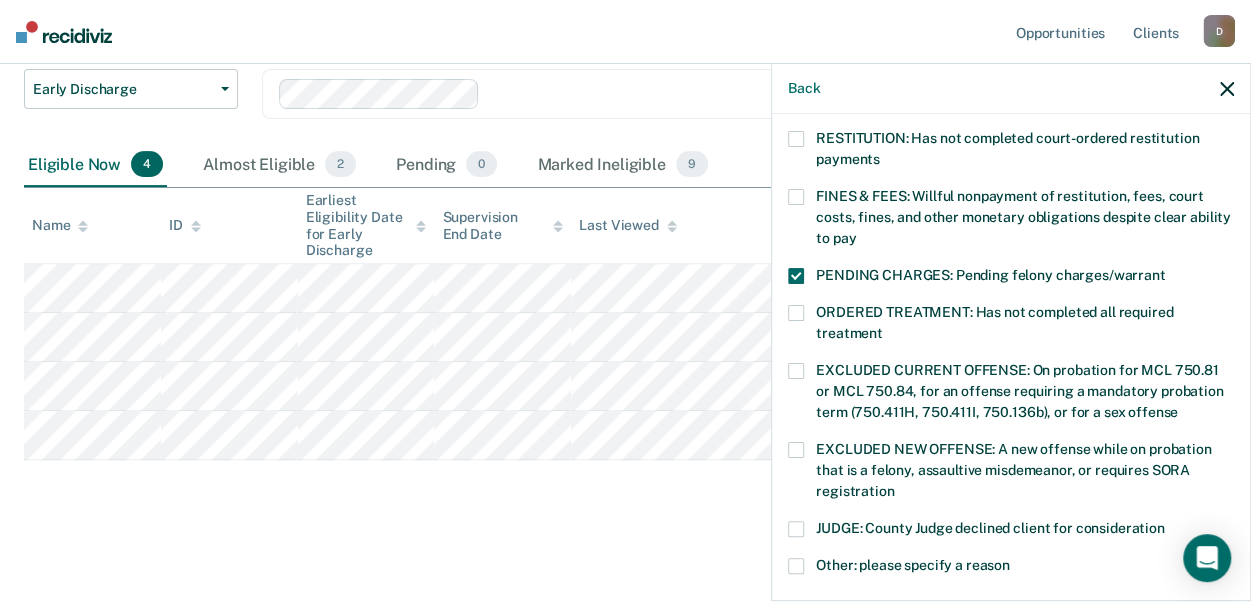 scroll, scrollTop: 600, scrollLeft: 0, axis: vertical 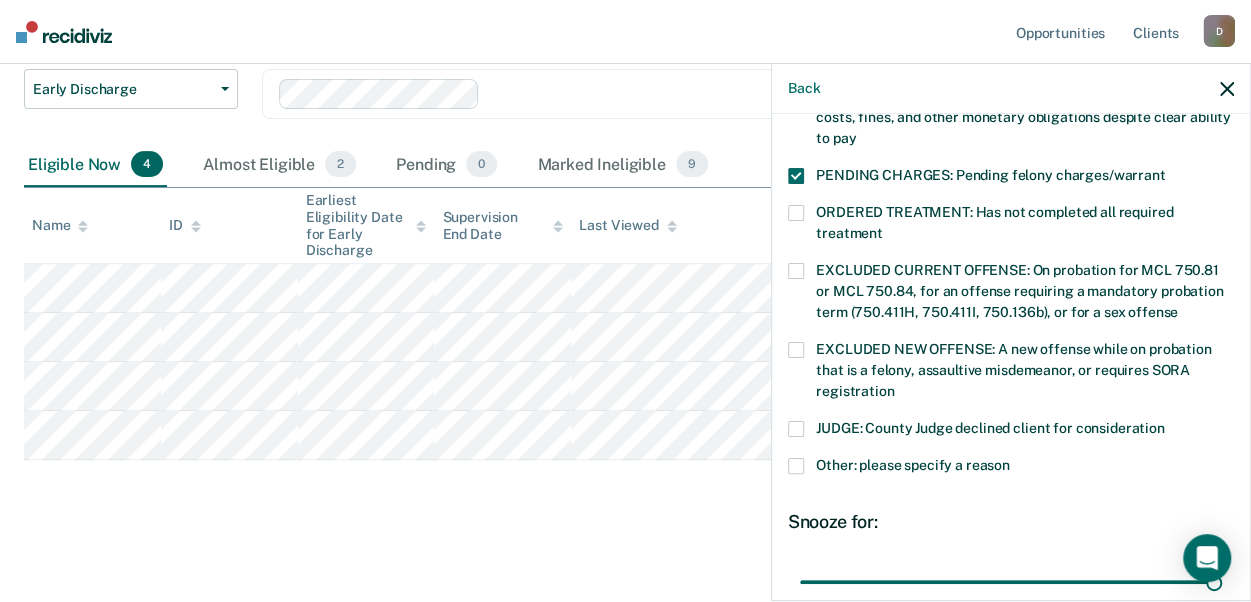 drag, startPoint x: 939, startPoint y: 582, endPoint x: 1264, endPoint y: 581, distance: 325.00153 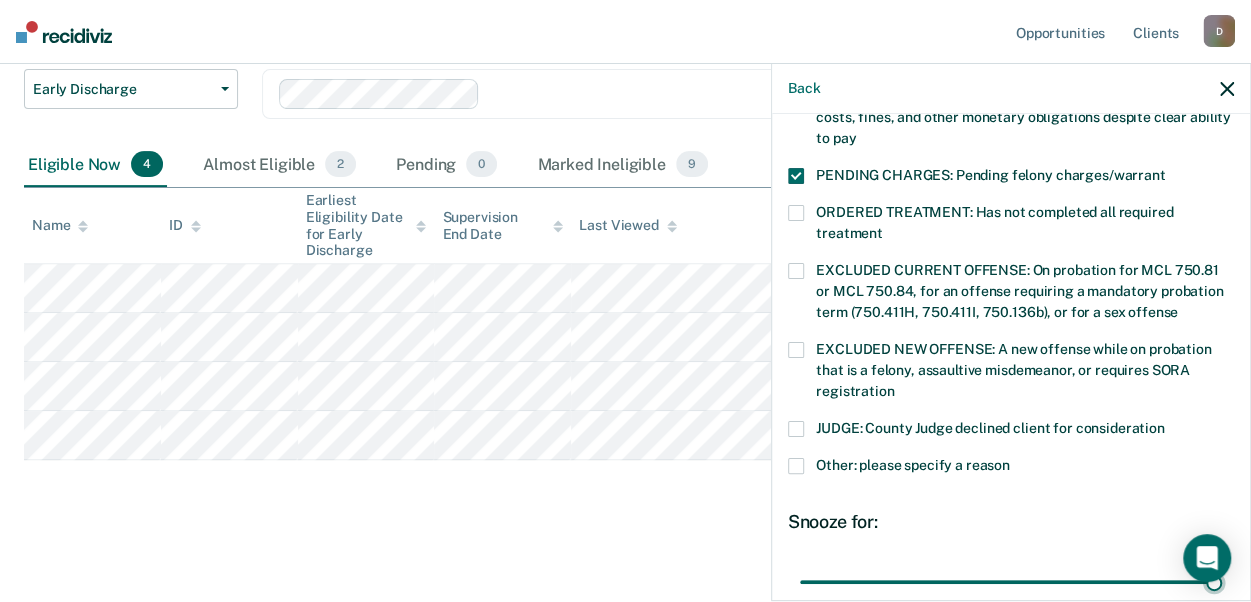 type on "90" 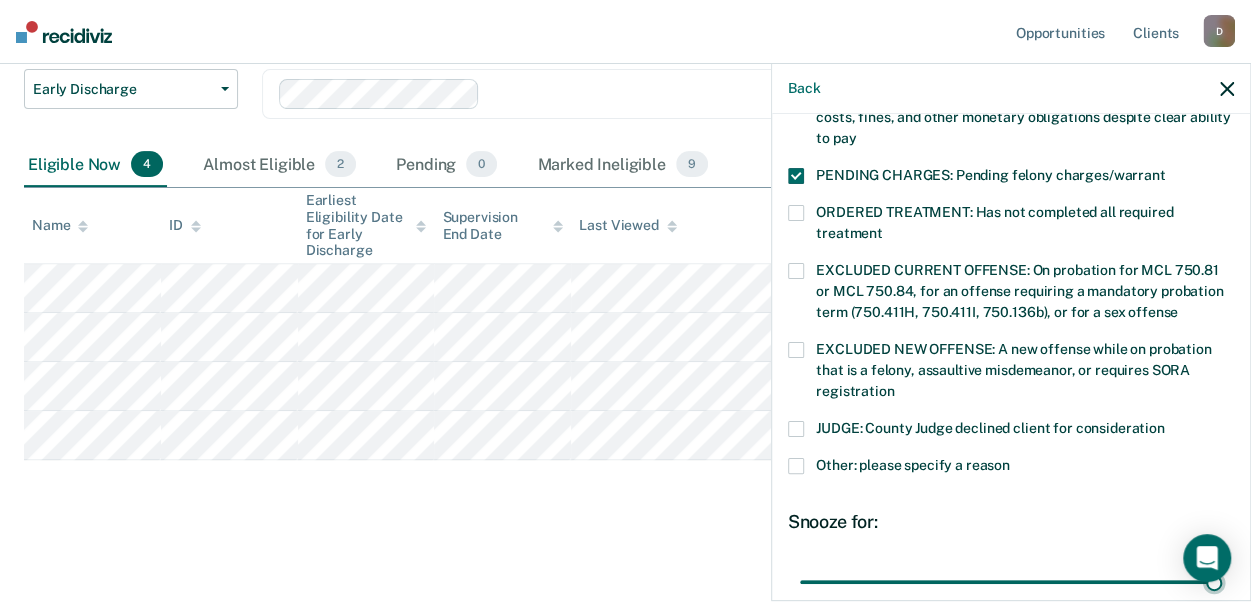 click at bounding box center [1011, 581] 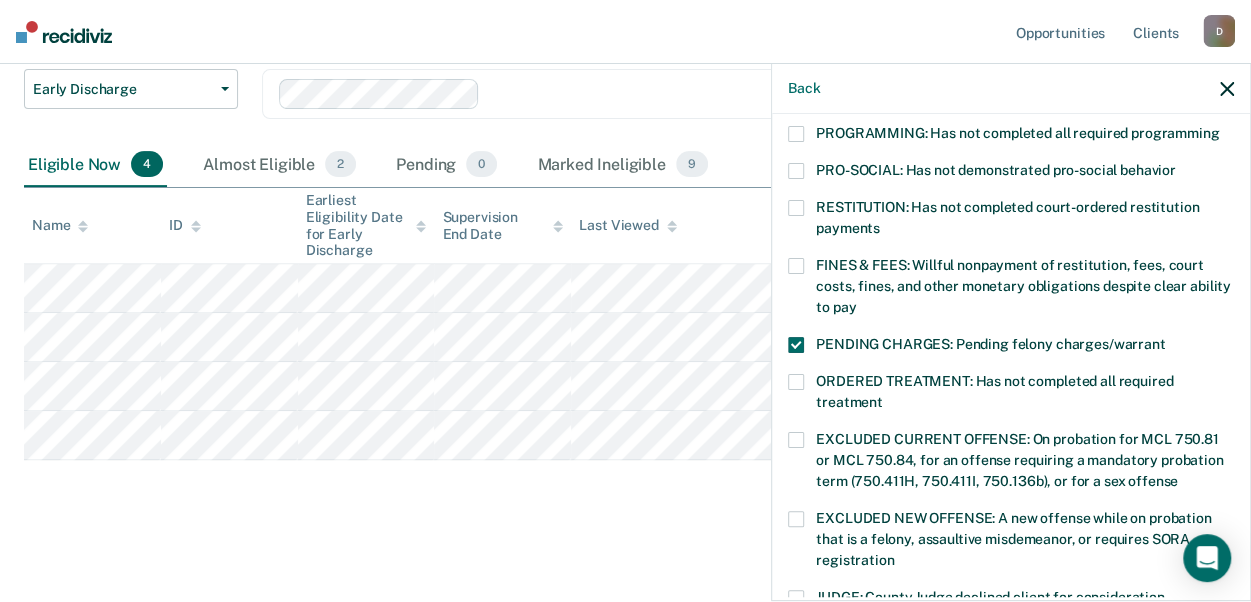 scroll, scrollTop: 400, scrollLeft: 0, axis: vertical 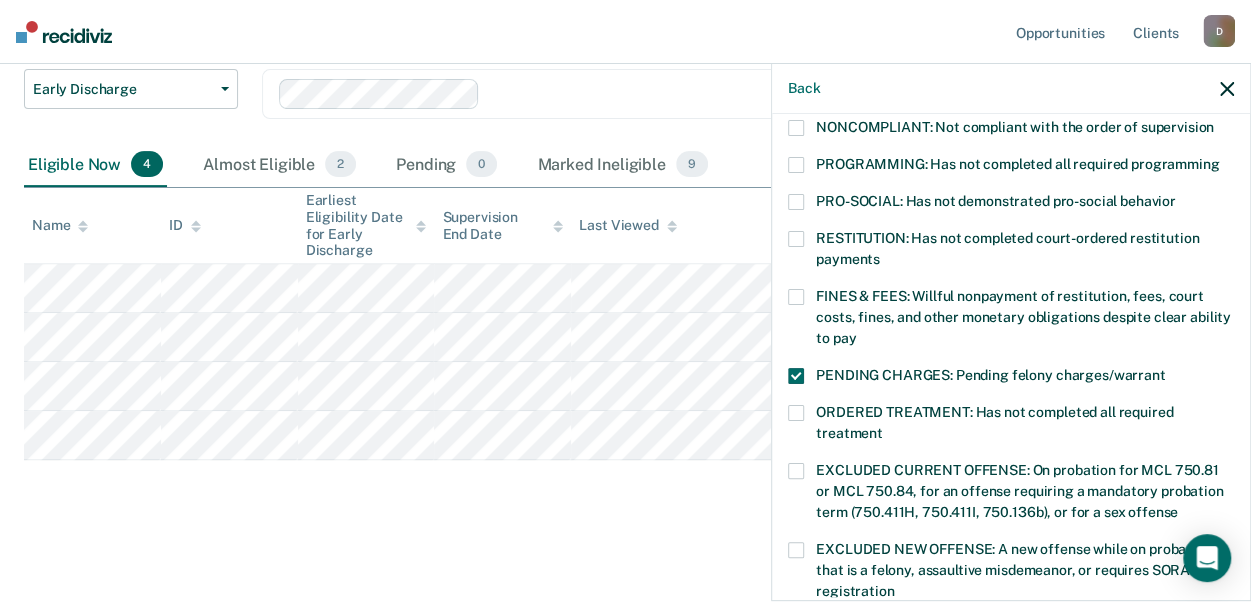 click at bounding box center [796, 165] 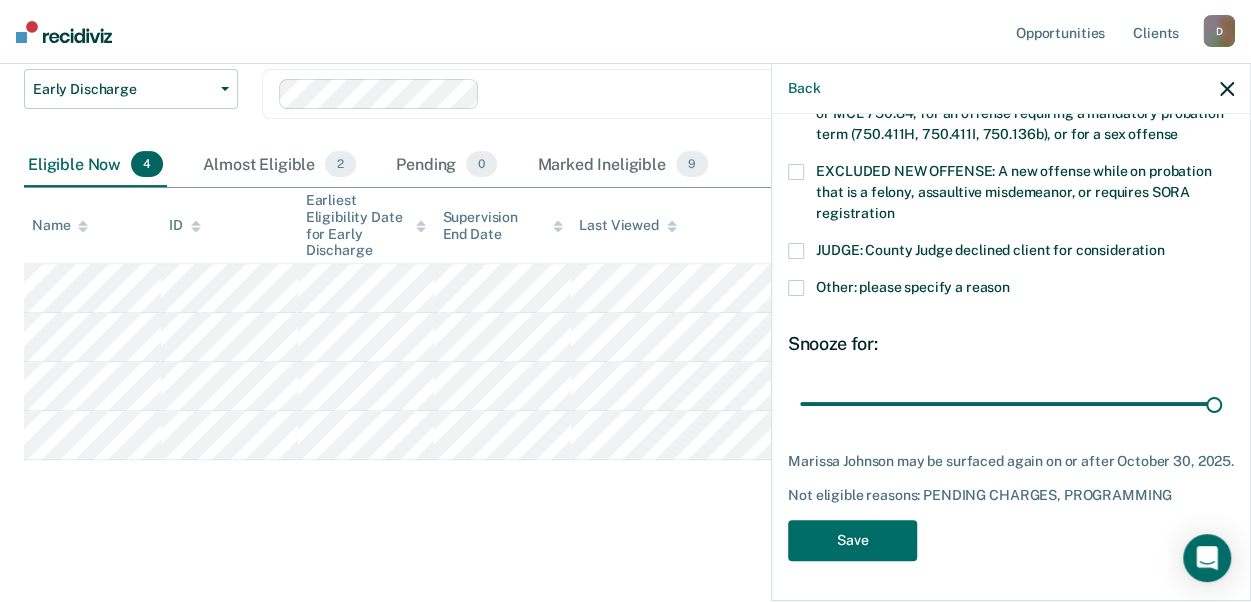scroll, scrollTop: 790, scrollLeft: 0, axis: vertical 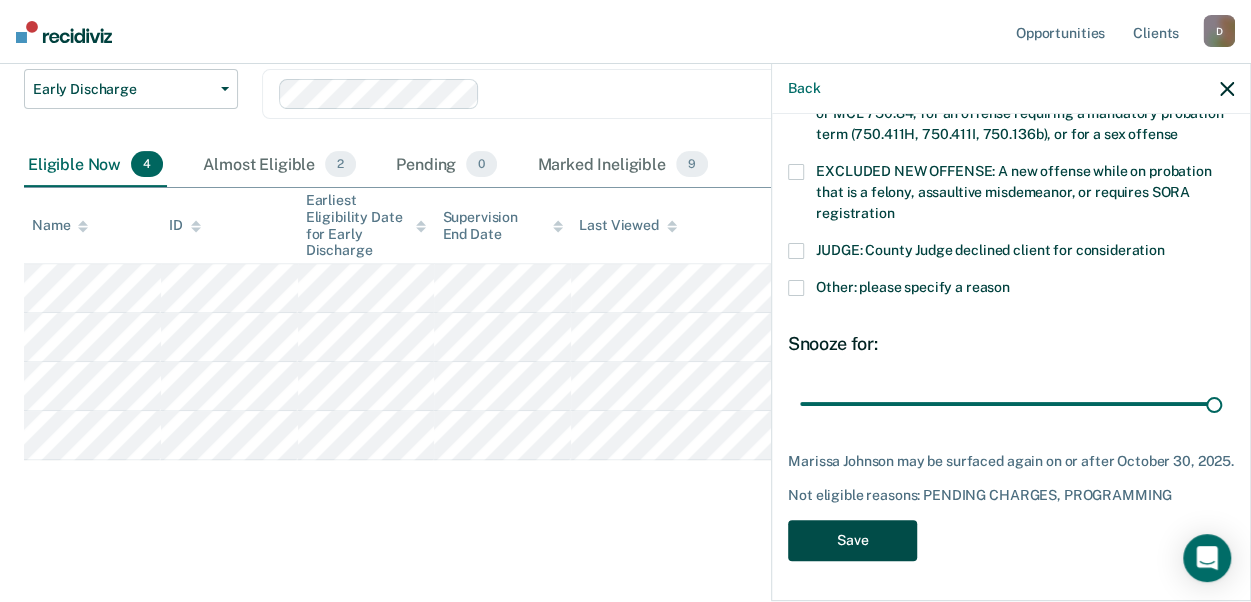 click on "Save" at bounding box center [852, 540] 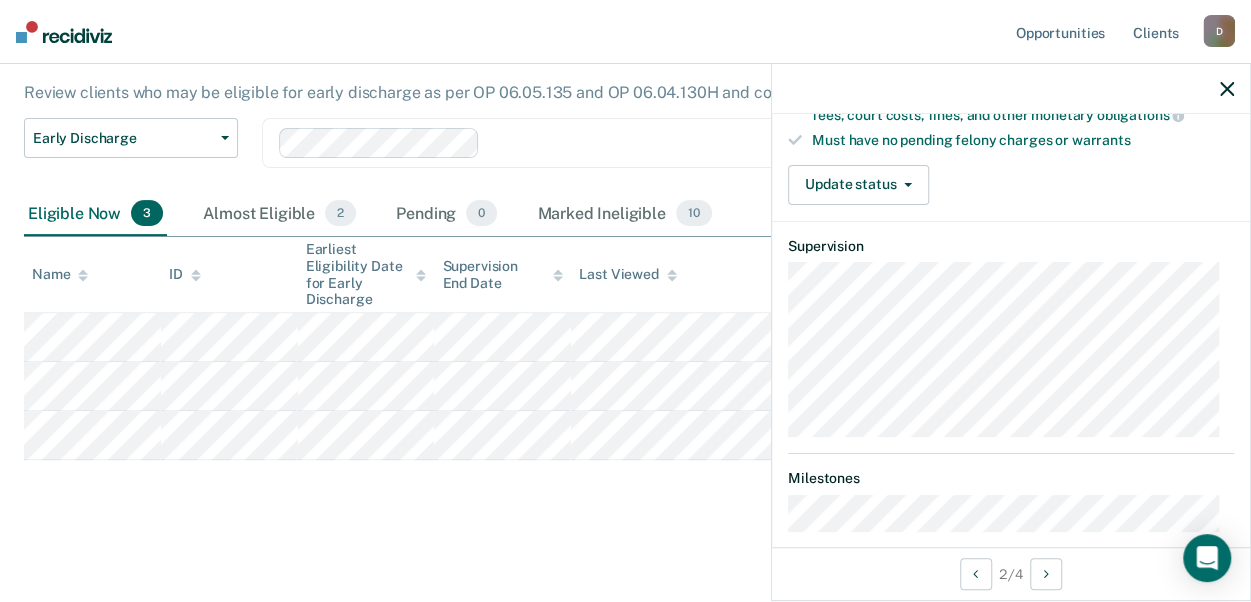 scroll, scrollTop: 335, scrollLeft: 0, axis: vertical 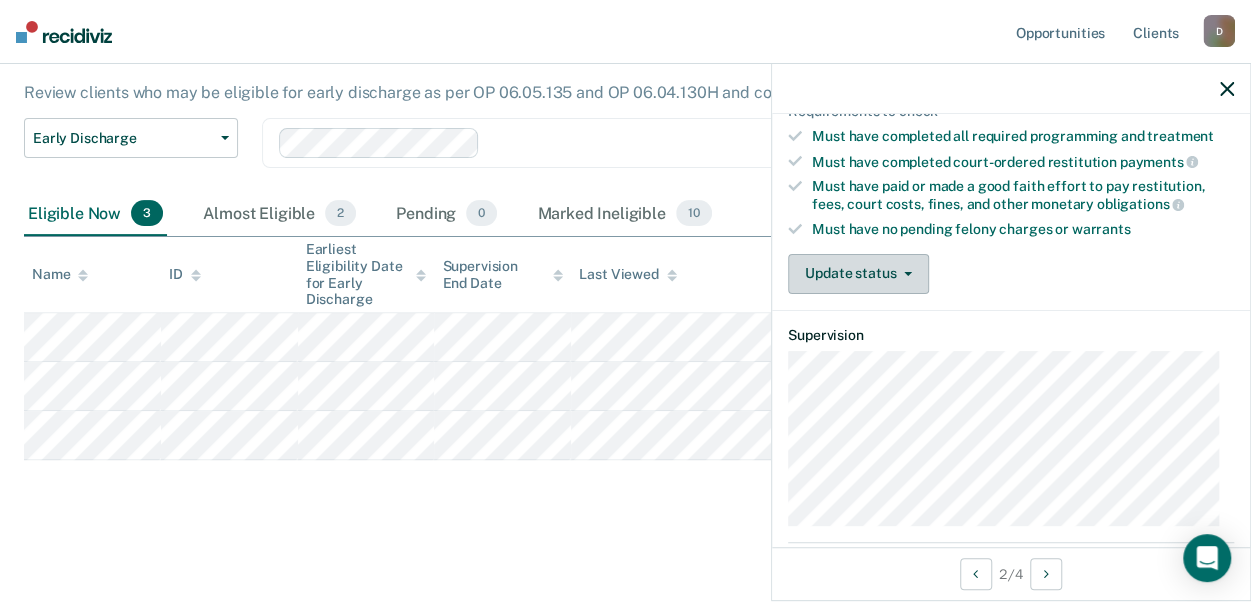 click on "Update status" at bounding box center [858, 274] 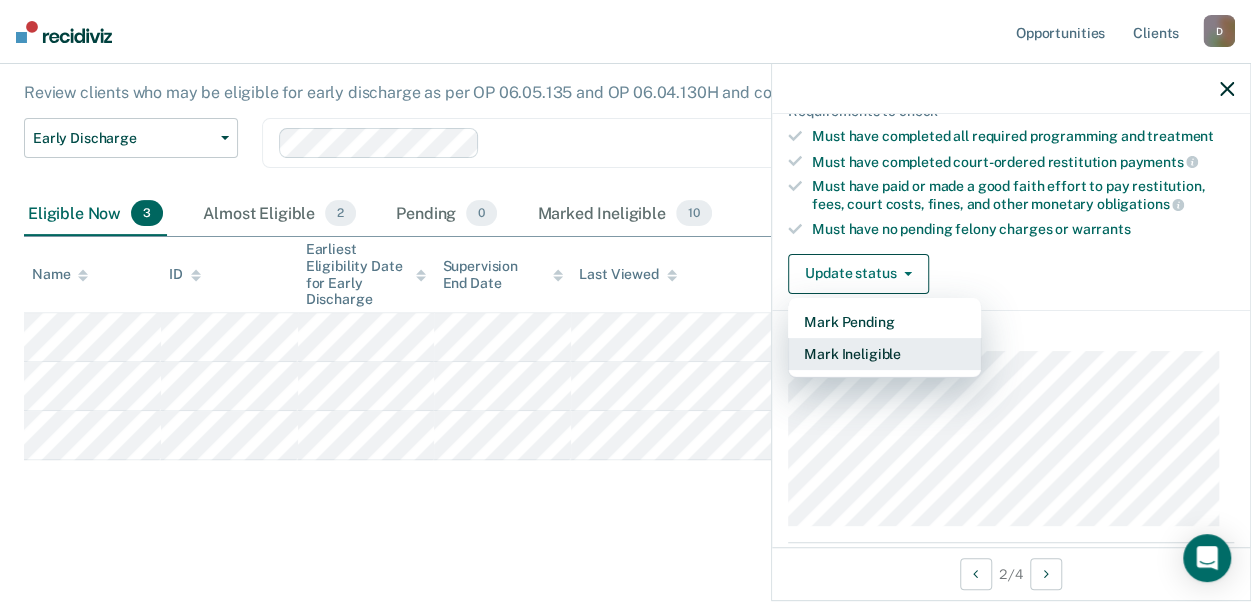 click on "Mark Ineligible" at bounding box center (884, 354) 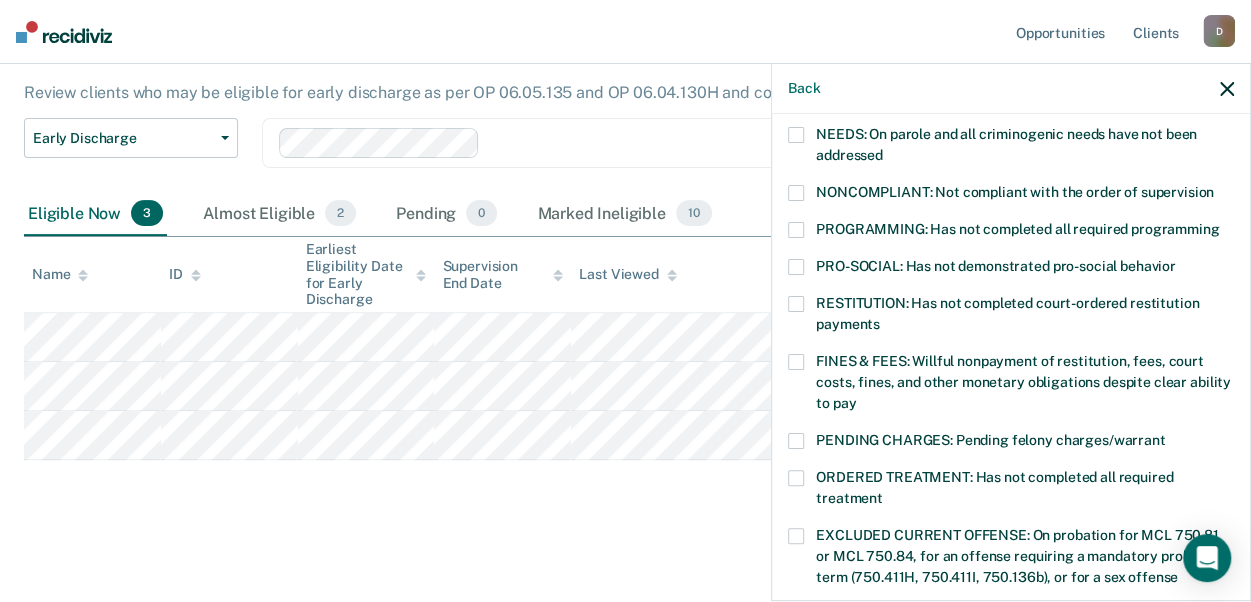 click at bounding box center [796, 230] 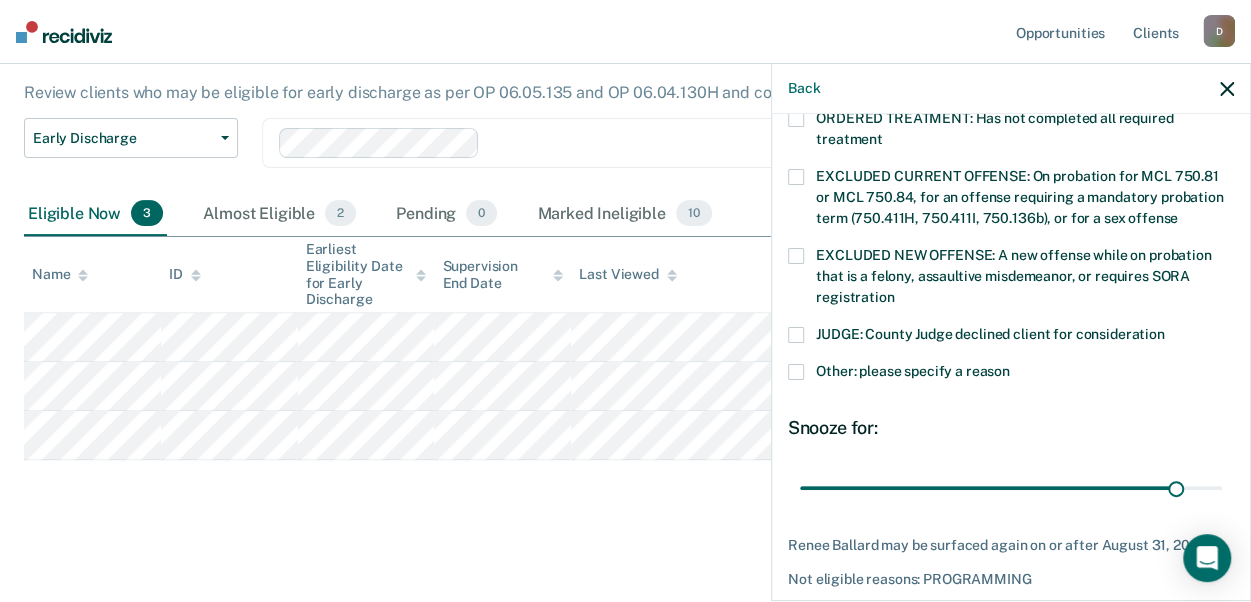 scroll, scrollTop: 774, scrollLeft: 0, axis: vertical 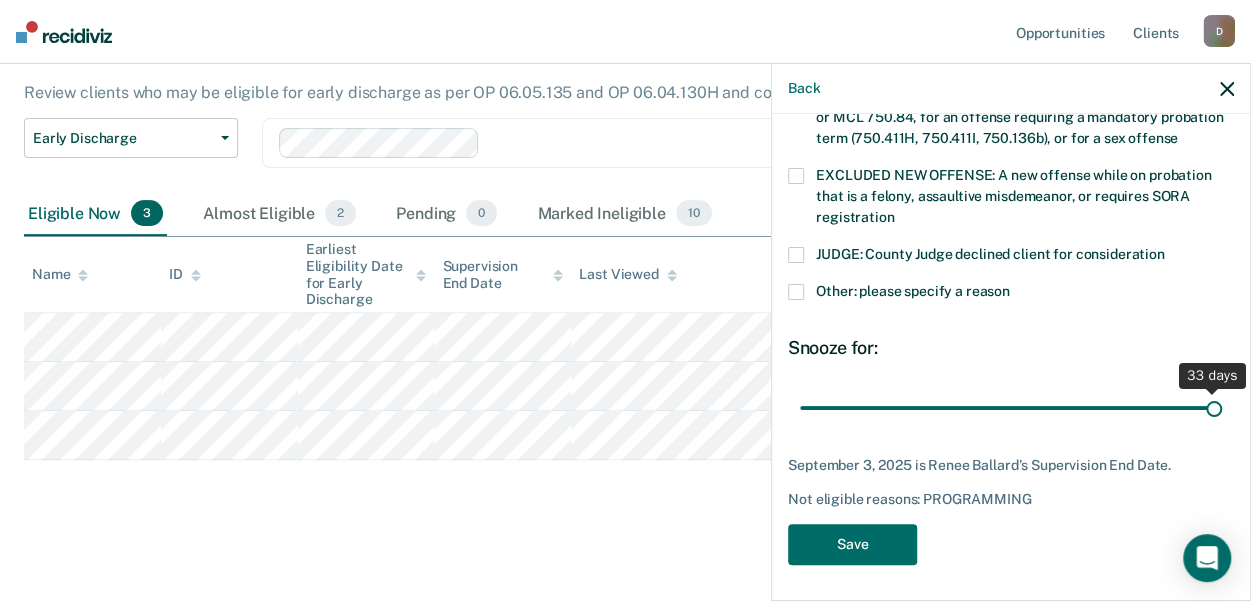 drag, startPoint x: 1160, startPoint y: 403, endPoint x: 1213, endPoint y: 404, distance: 53.009434 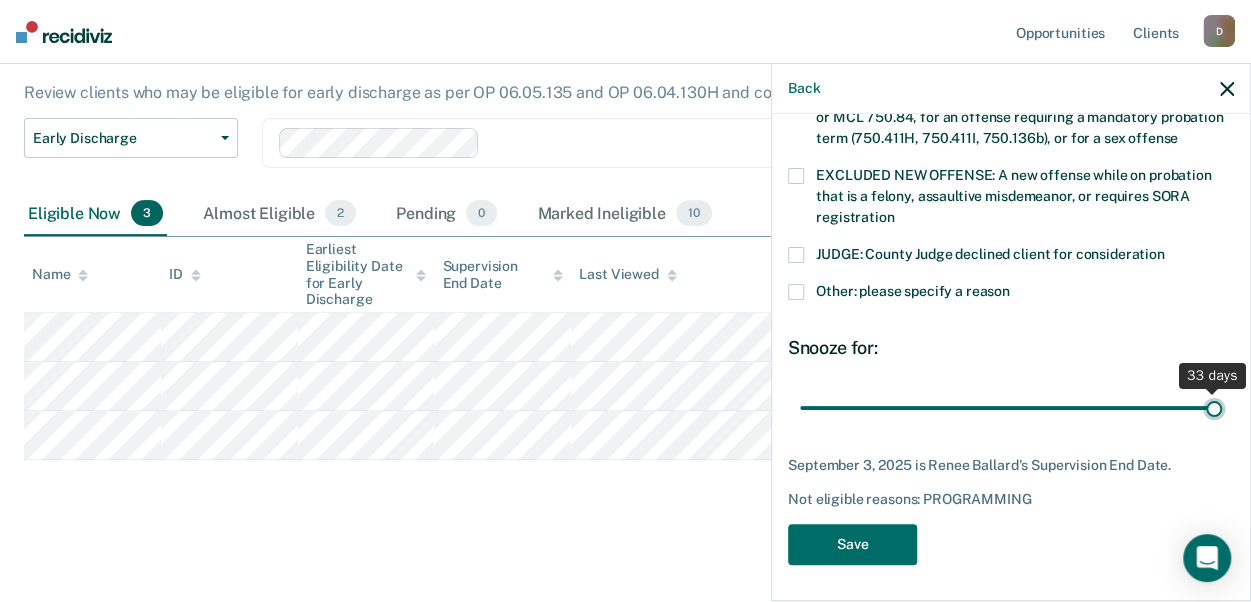 type on "33" 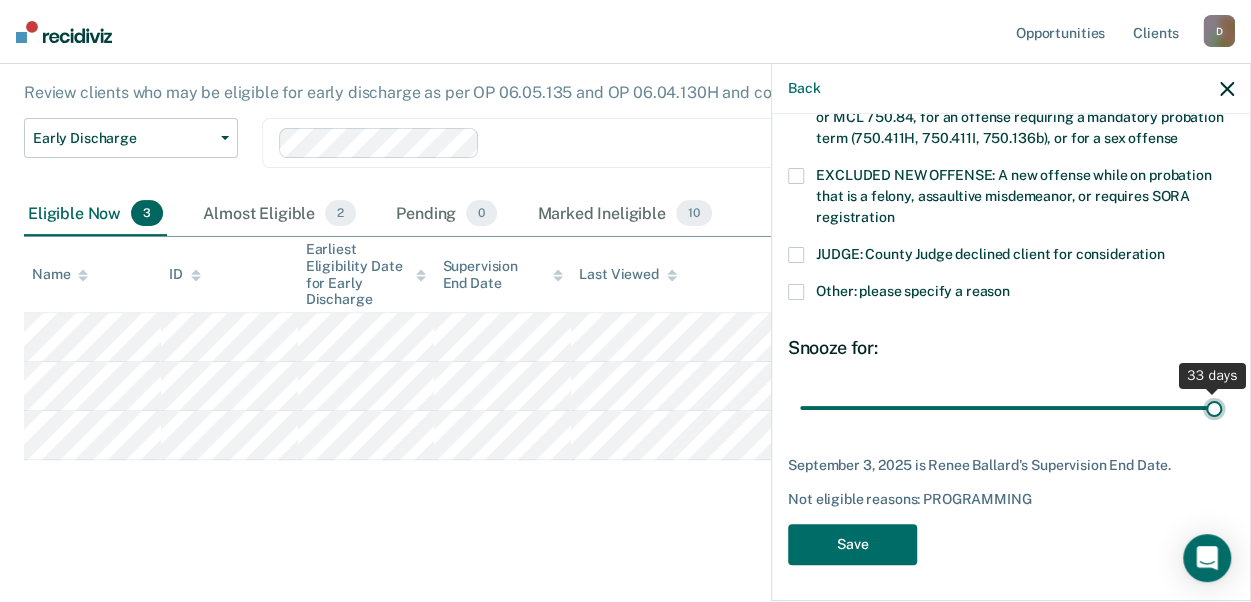 click at bounding box center (1011, 407) 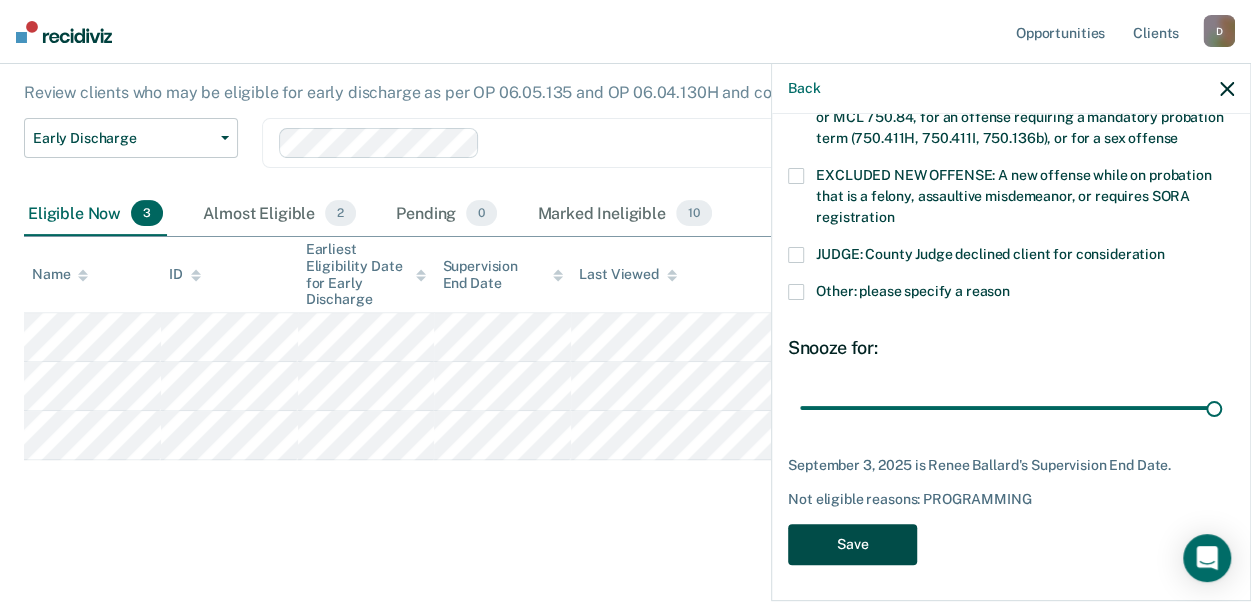 click on "Save" at bounding box center [852, 544] 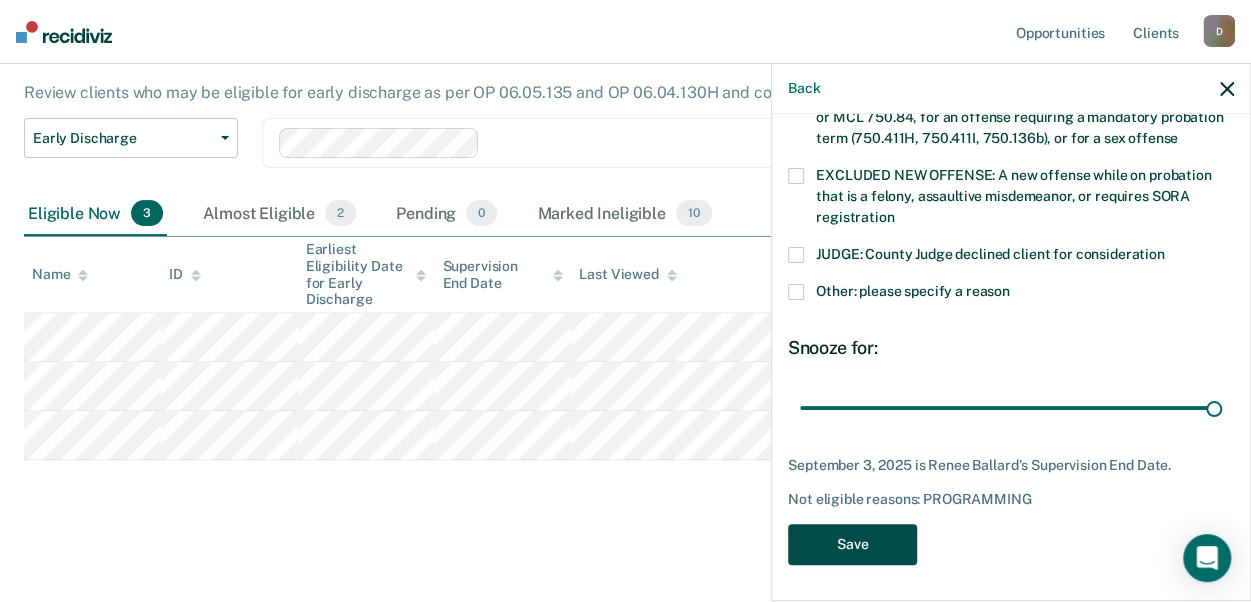 scroll, scrollTop: 120, scrollLeft: 0, axis: vertical 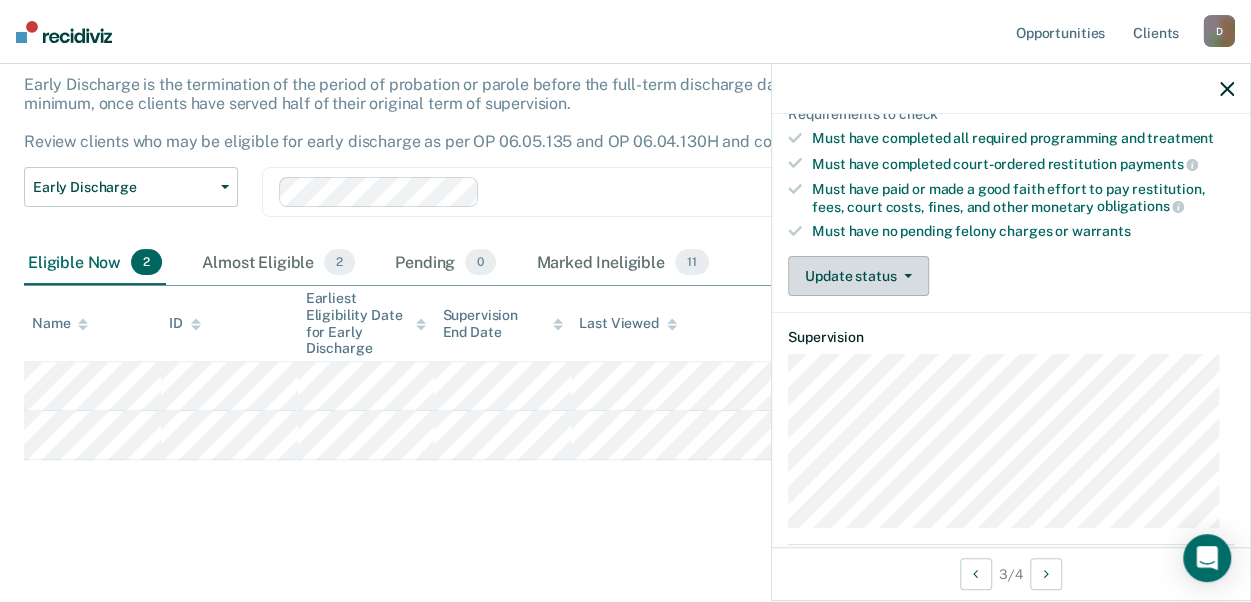 click on "Update status" at bounding box center [858, 276] 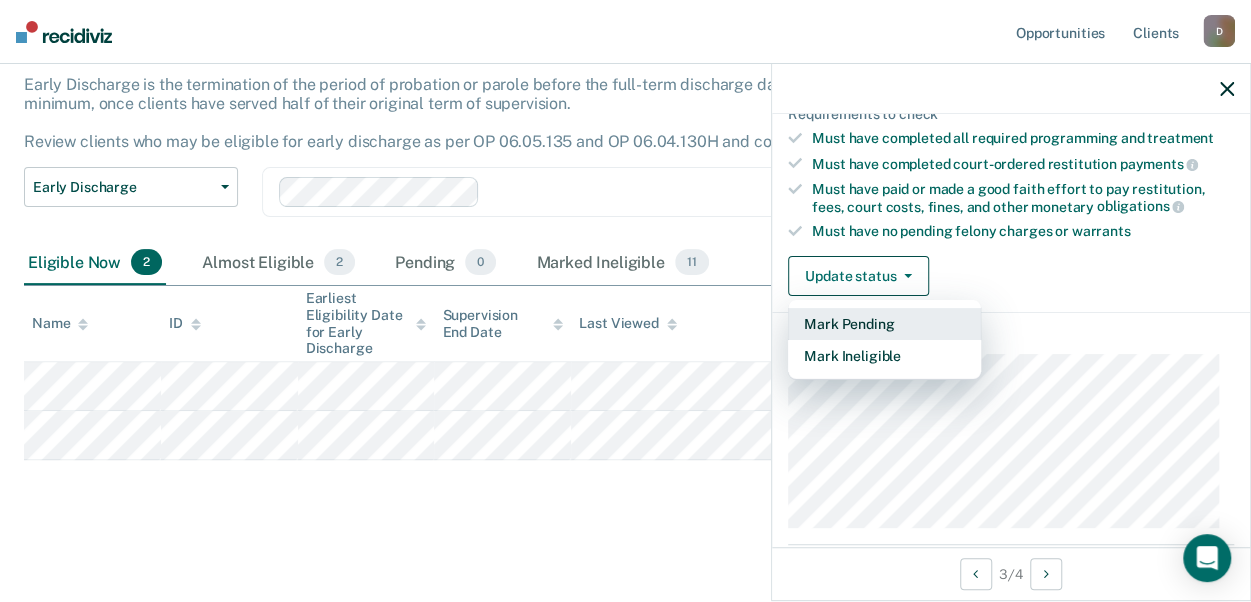 click on "Mark Pending" at bounding box center (884, 324) 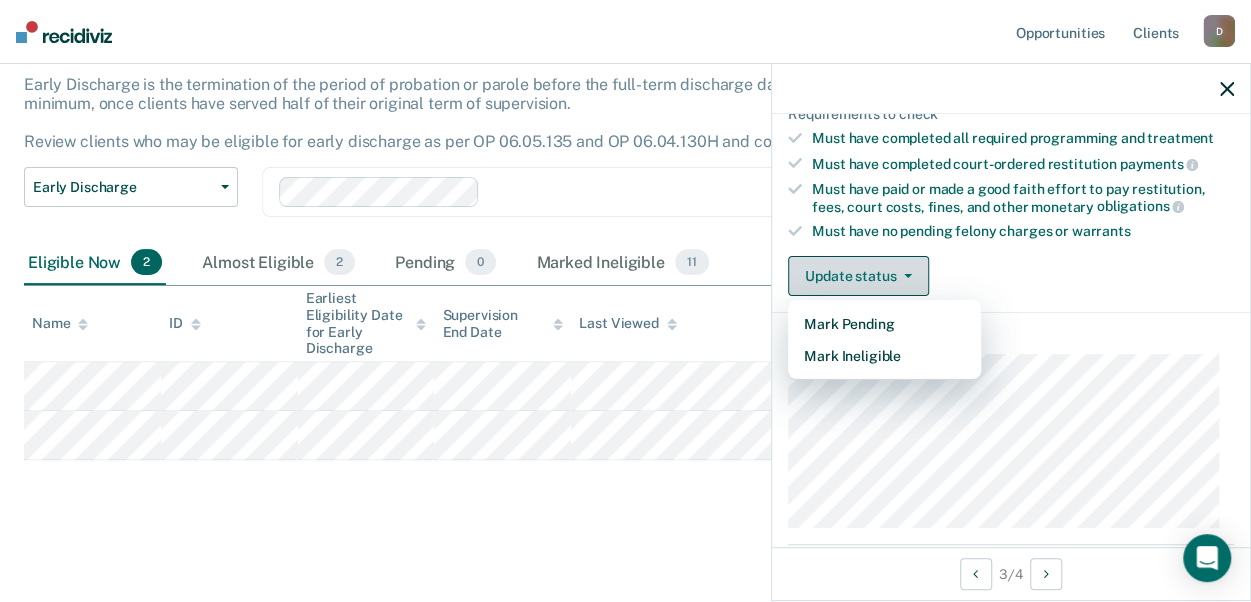 scroll, scrollTop: 71, scrollLeft: 0, axis: vertical 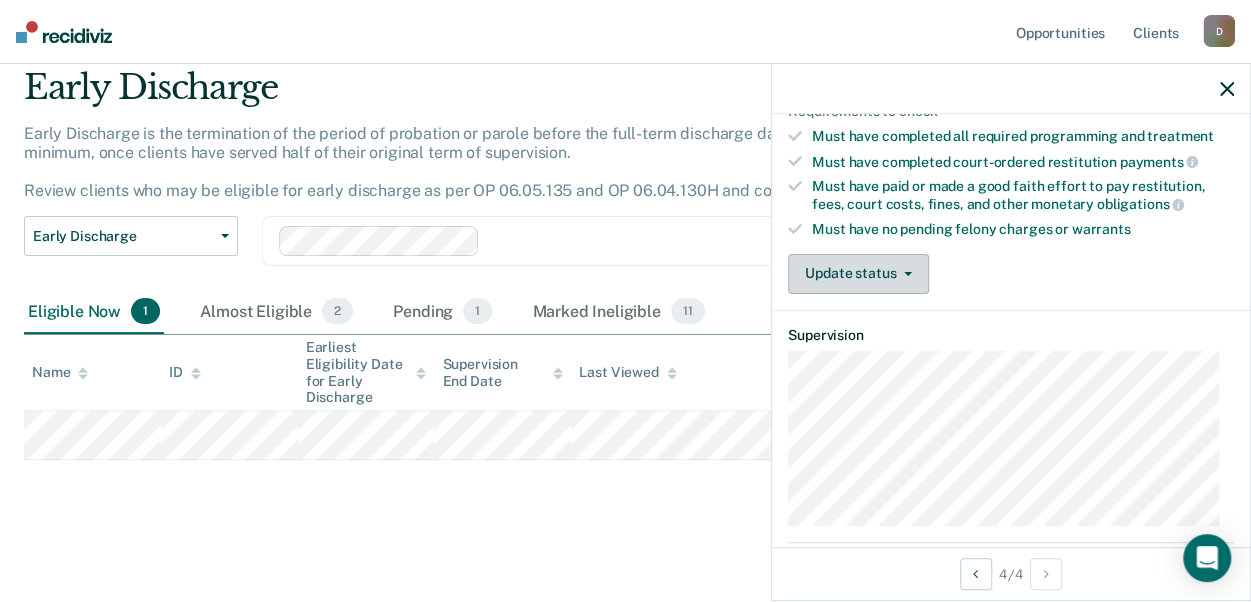 click 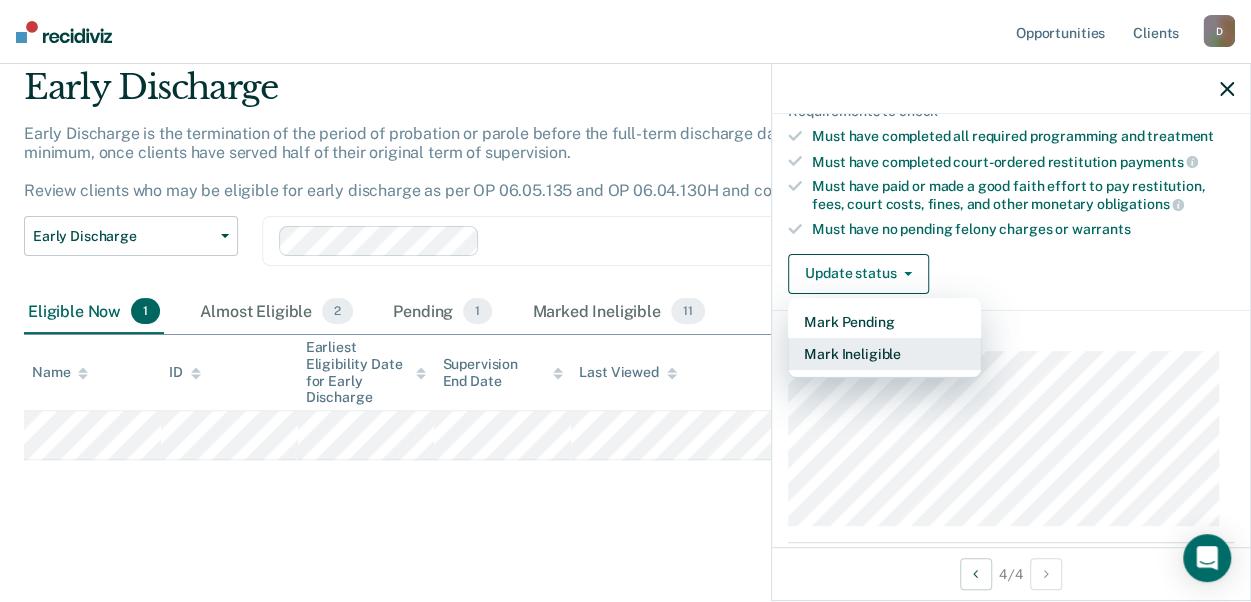 click on "Mark Ineligible" at bounding box center [884, 354] 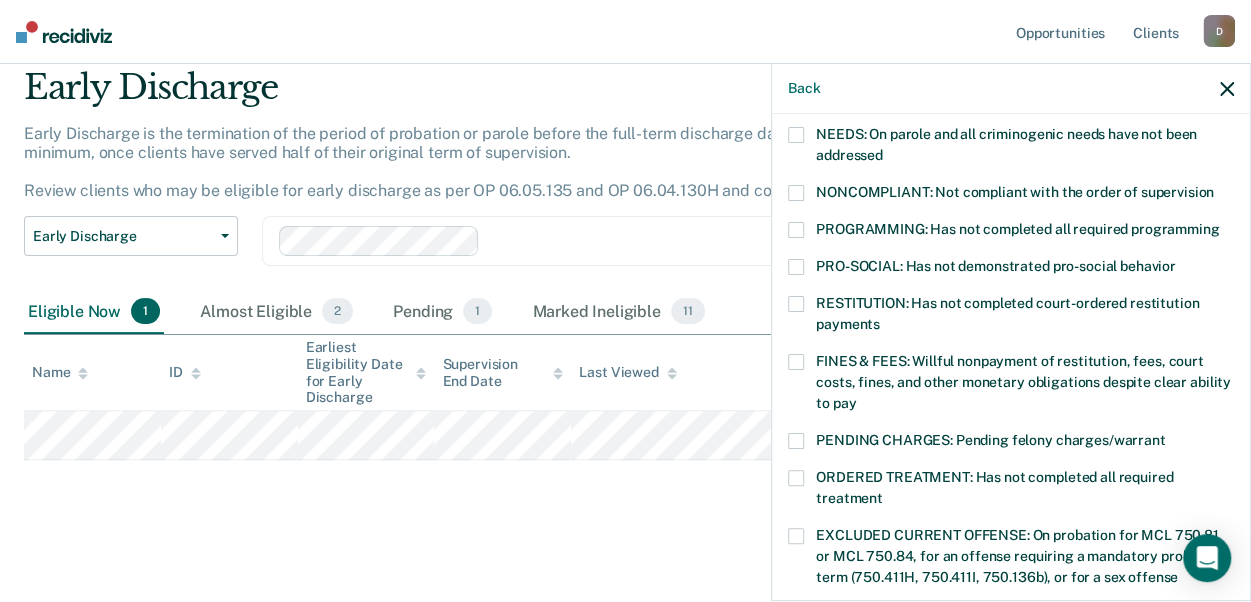 click at bounding box center [796, 230] 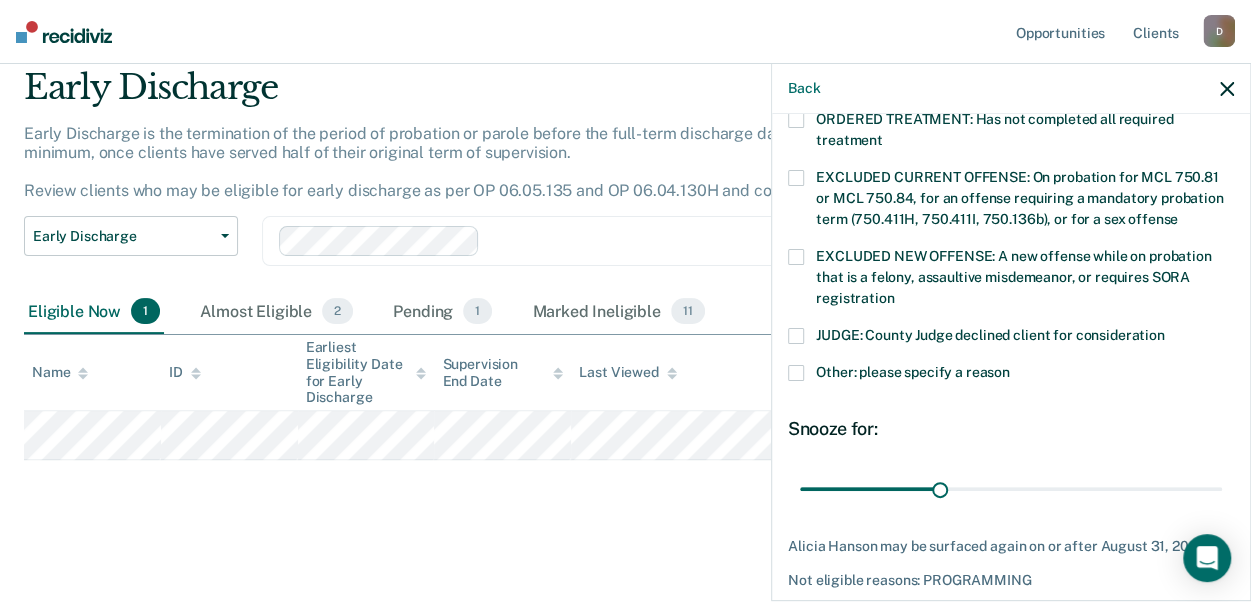scroll, scrollTop: 735, scrollLeft: 0, axis: vertical 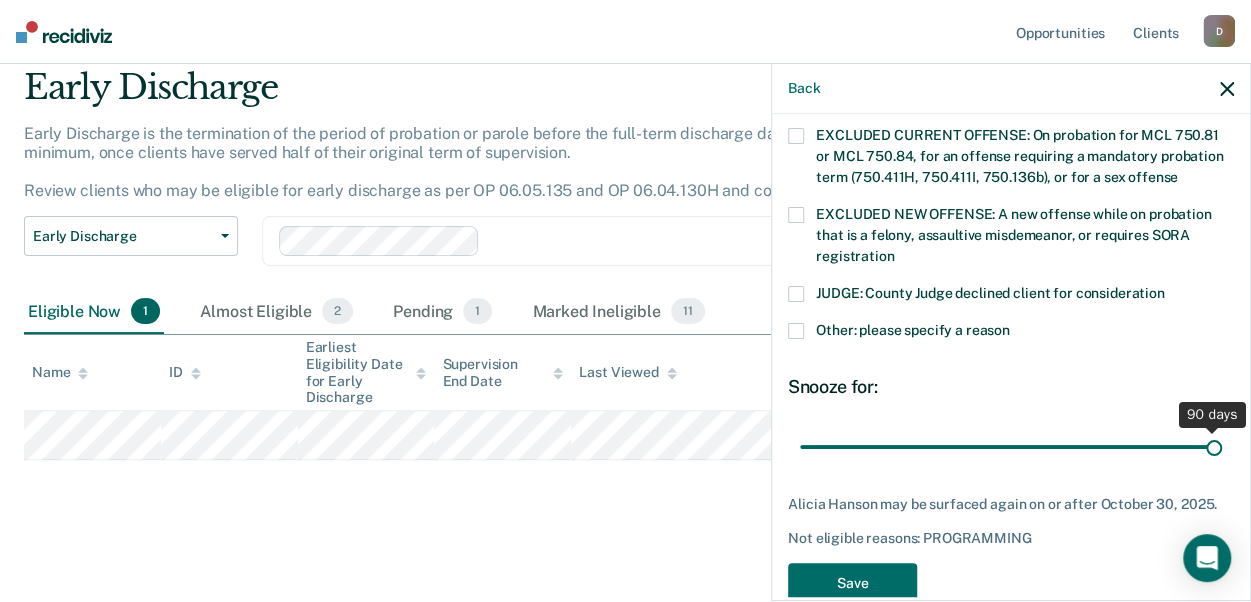 drag, startPoint x: 935, startPoint y: 440, endPoint x: 1272, endPoint y: 443, distance: 337.01337 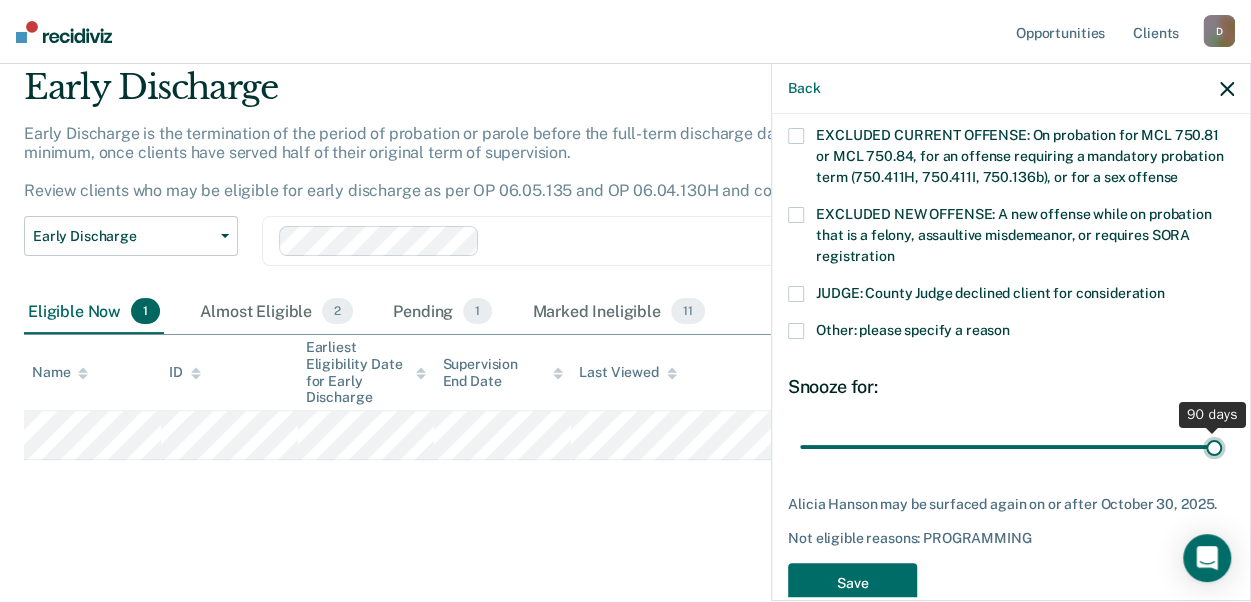 type on "90" 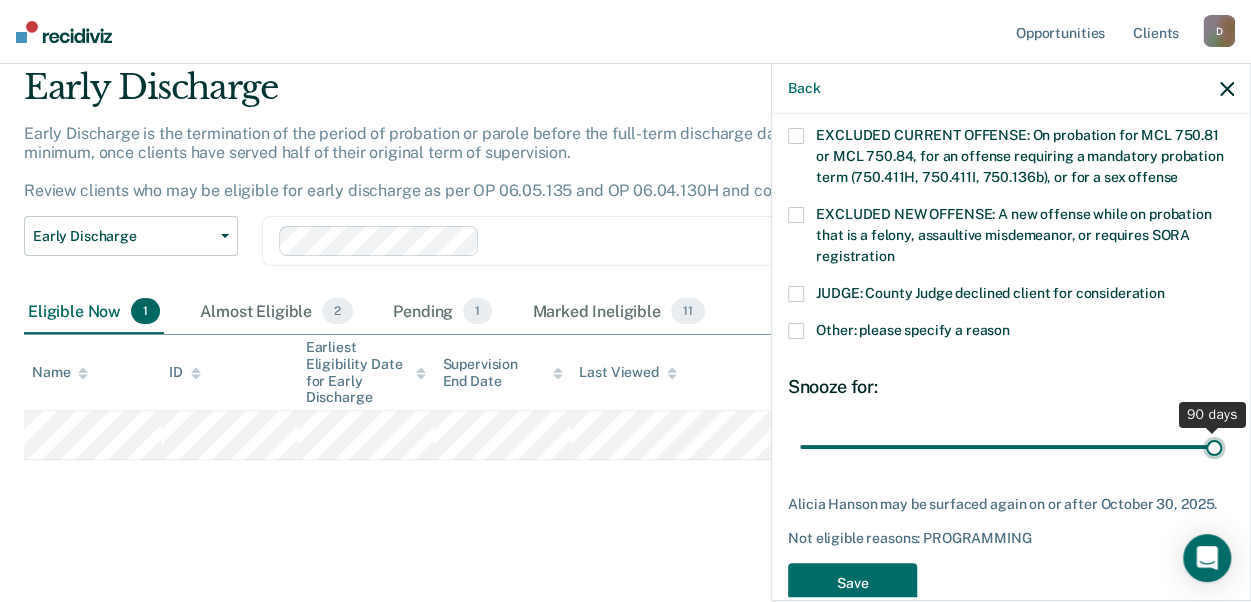 click at bounding box center [1011, 446] 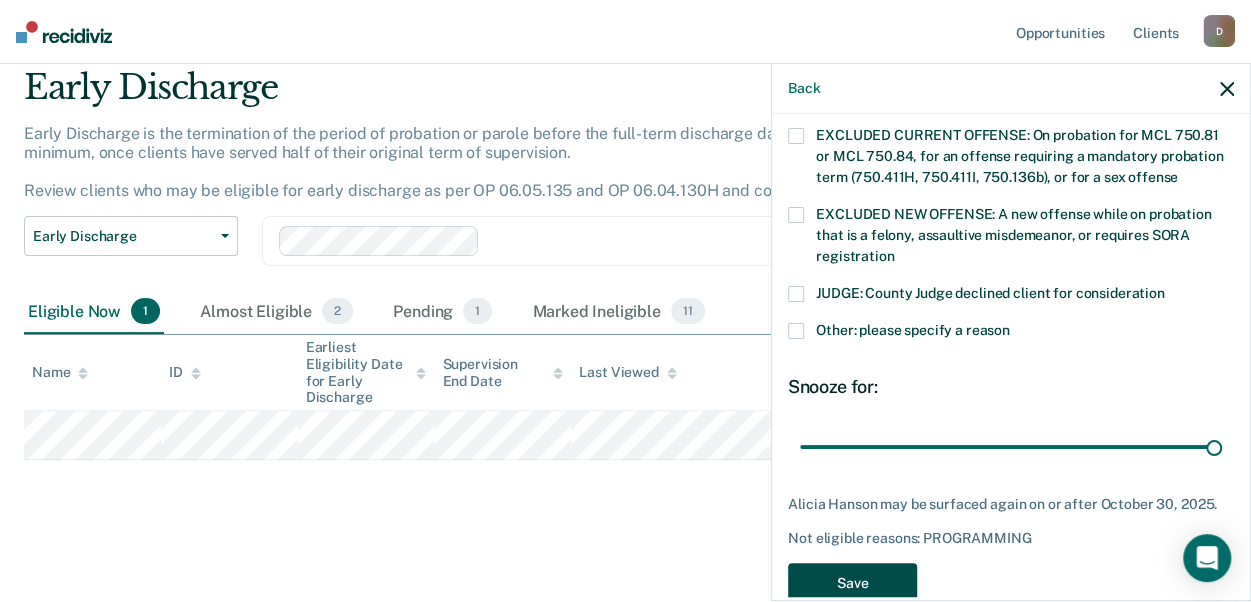 click on "Save" at bounding box center (852, 583) 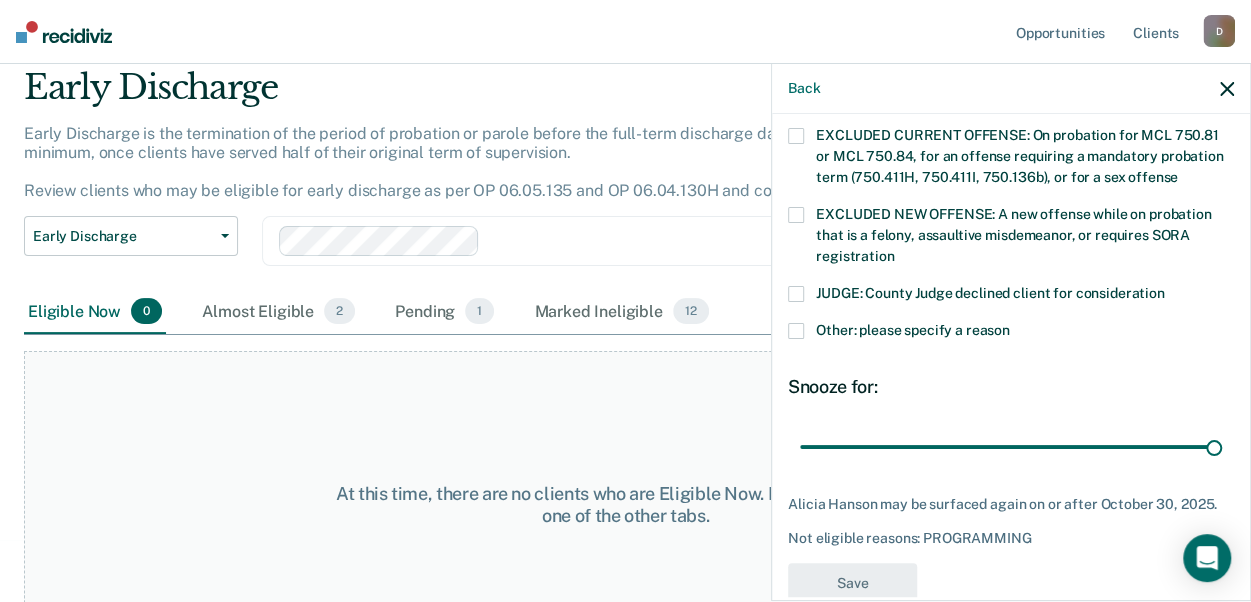 scroll, scrollTop: 684, scrollLeft: 0, axis: vertical 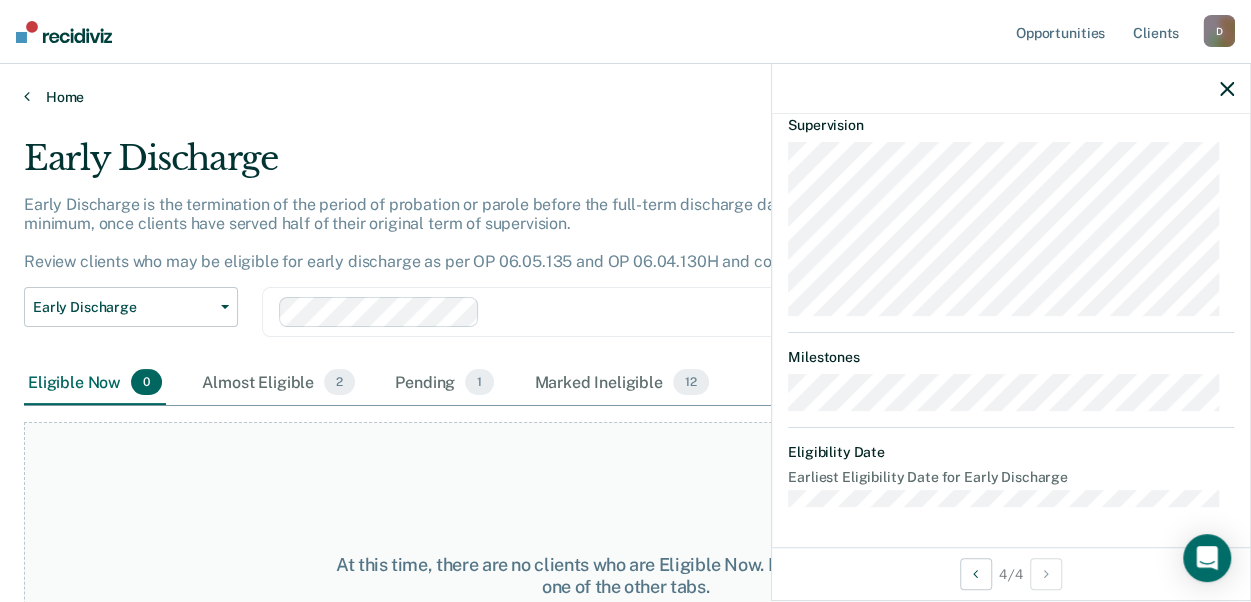 click on "Home" at bounding box center [625, 97] 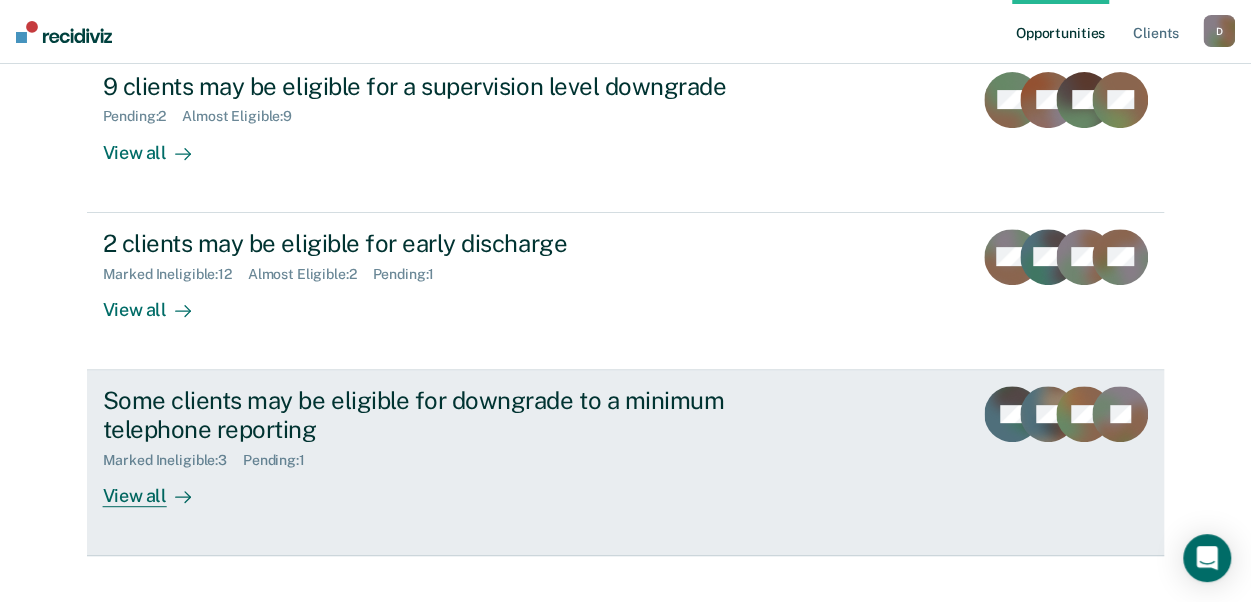 scroll, scrollTop: 276, scrollLeft: 0, axis: vertical 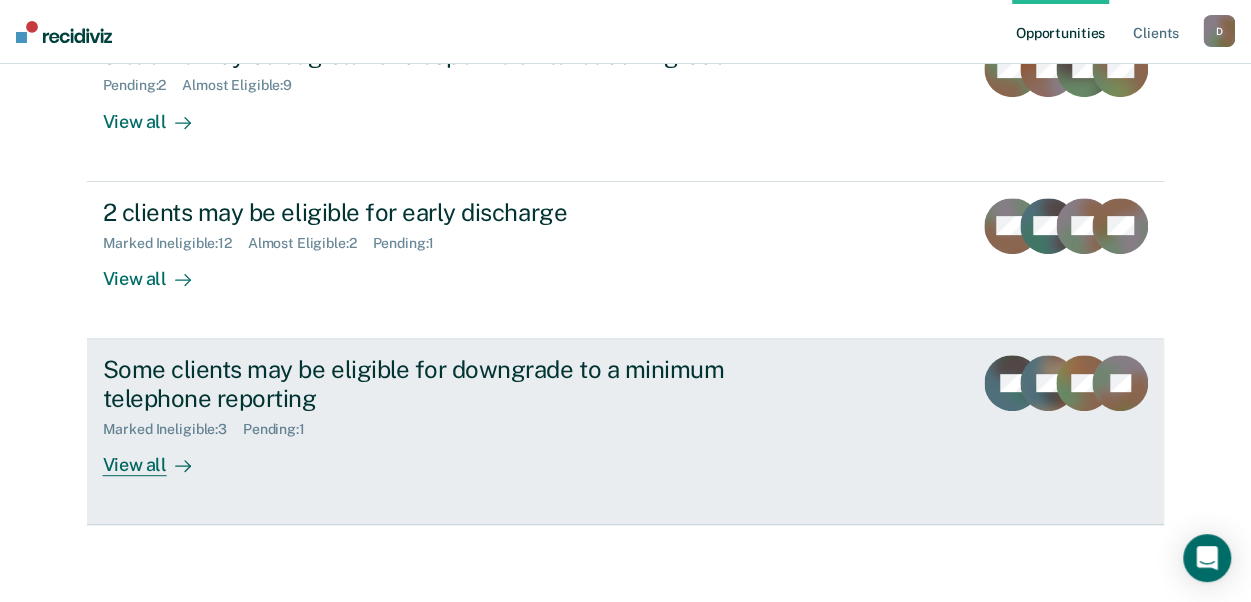 click on "View all" at bounding box center (159, 456) 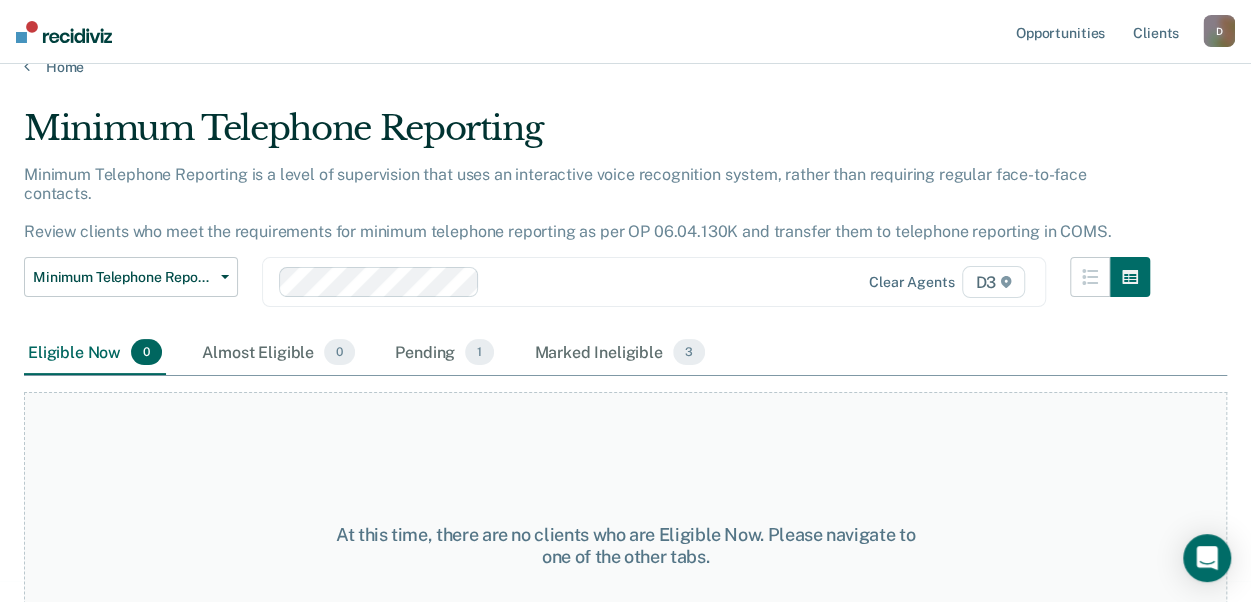 scroll, scrollTop: 0, scrollLeft: 0, axis: both 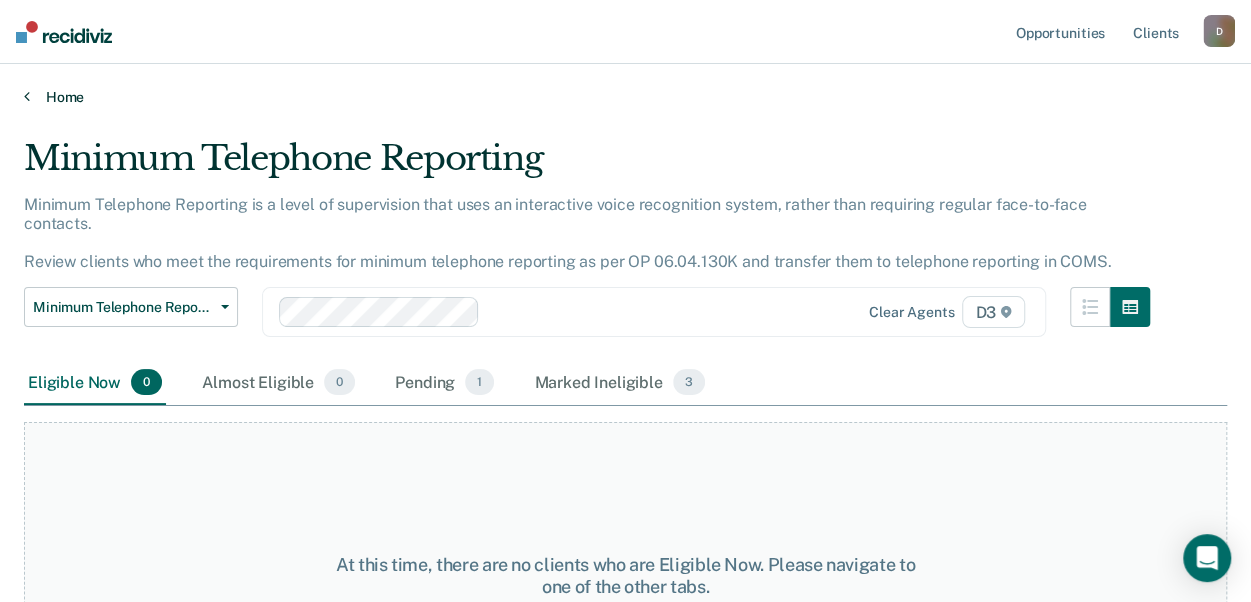 click at bounding box center [27, 96] 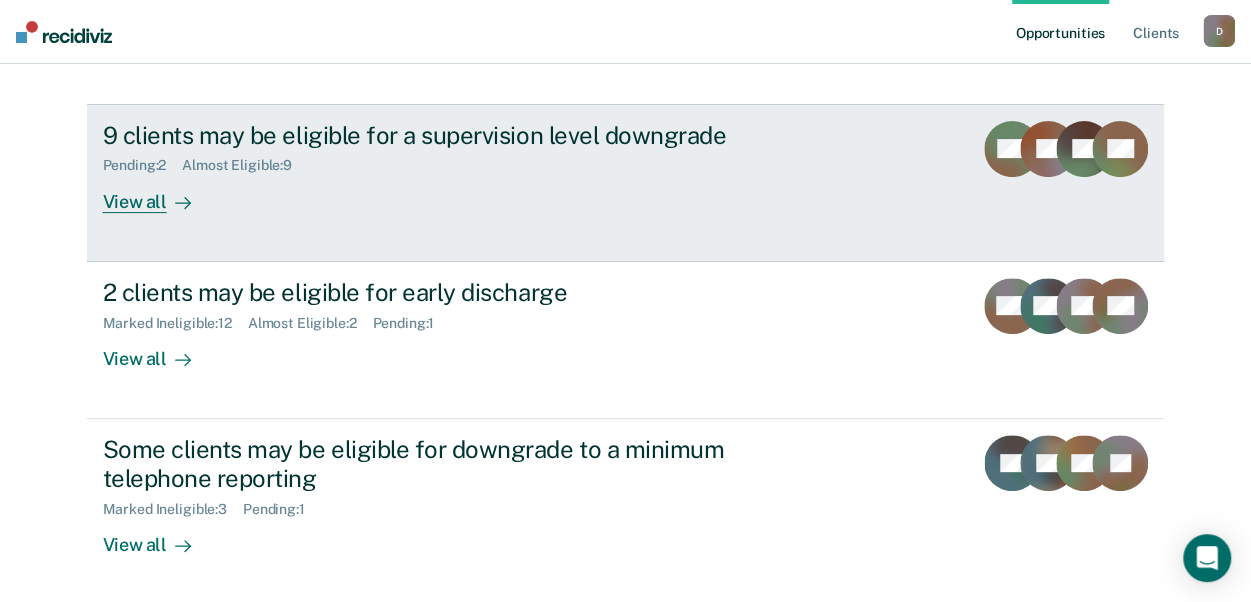 scroll, scrollTop: 0, scrollLeft: 0, axis: both 